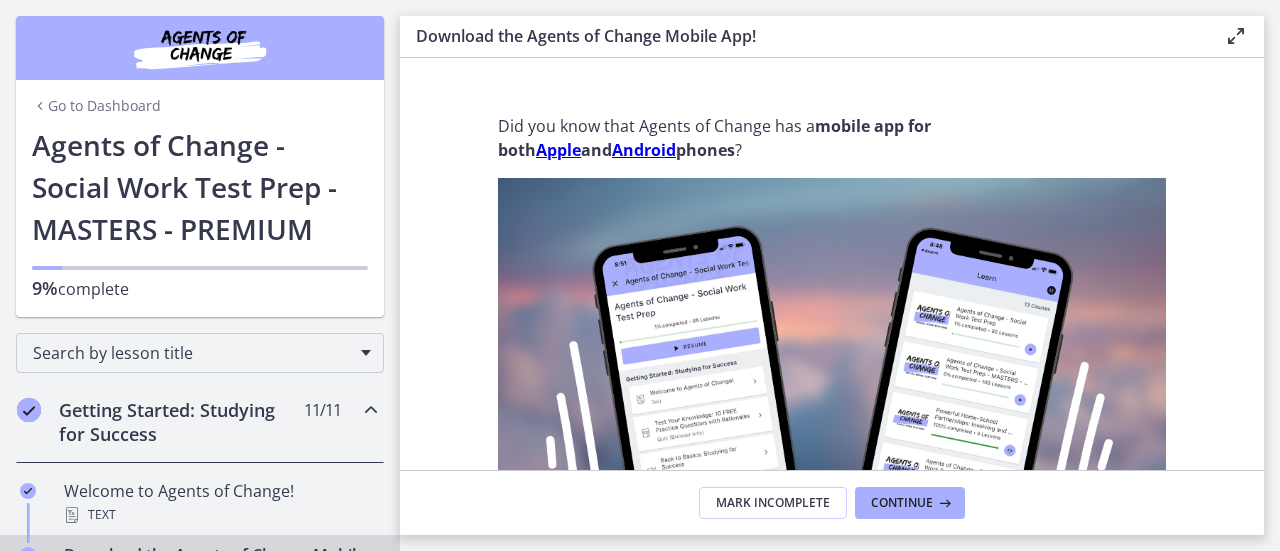 scroll, scrollTop: 0, scrollLeft: 0, axis: both 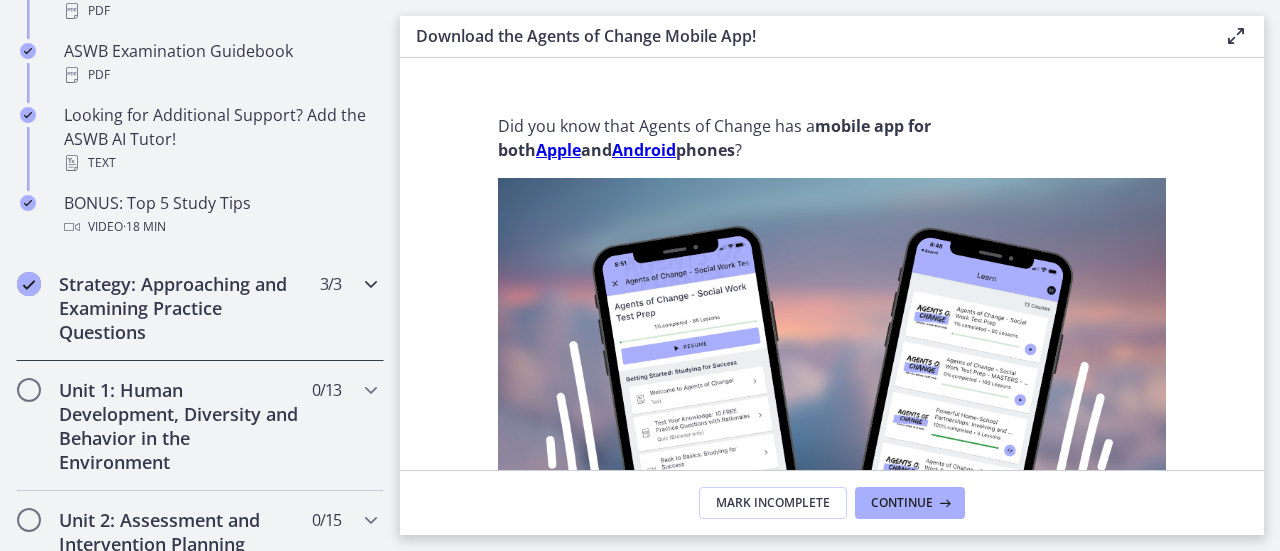 click on "Strategy: Approaching and Examining Practice Questions" at bounding box center (181, 308) 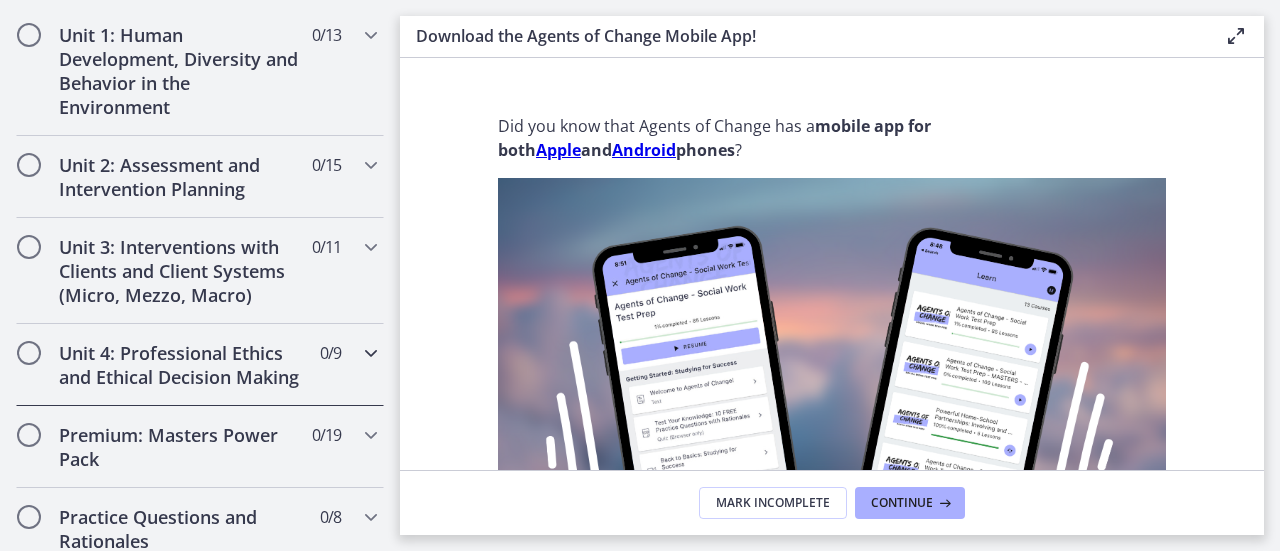 scroll, scrollTop: 595, scrollLeft: 0, axis: vertical 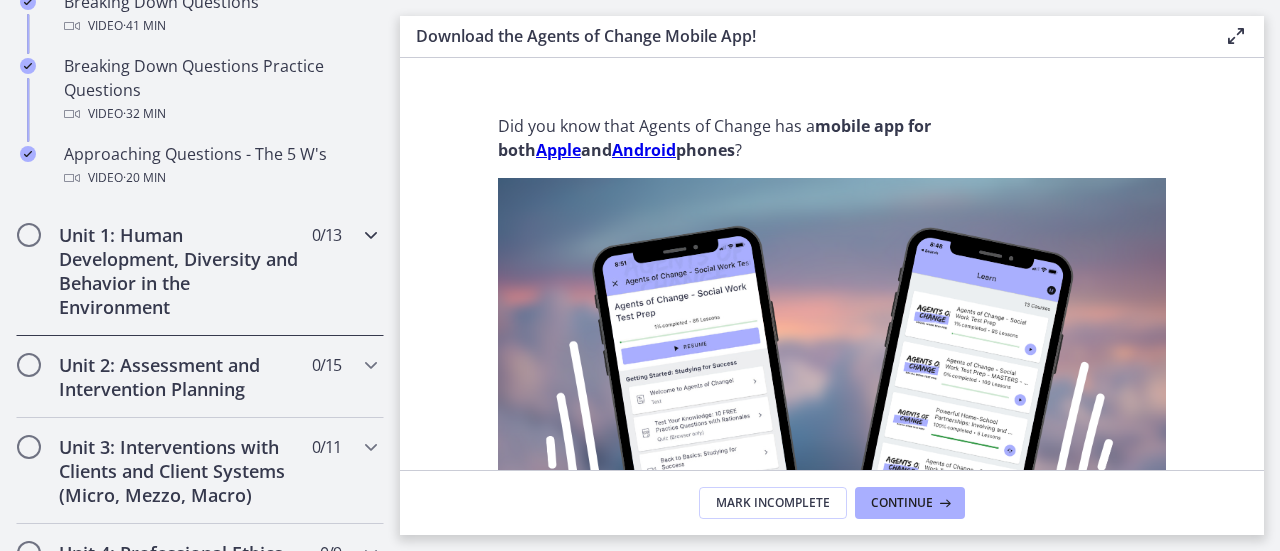 click on "Unit 1: Human Development, Diversity and Behavior in the Environment" at bounding box center (181, 271) 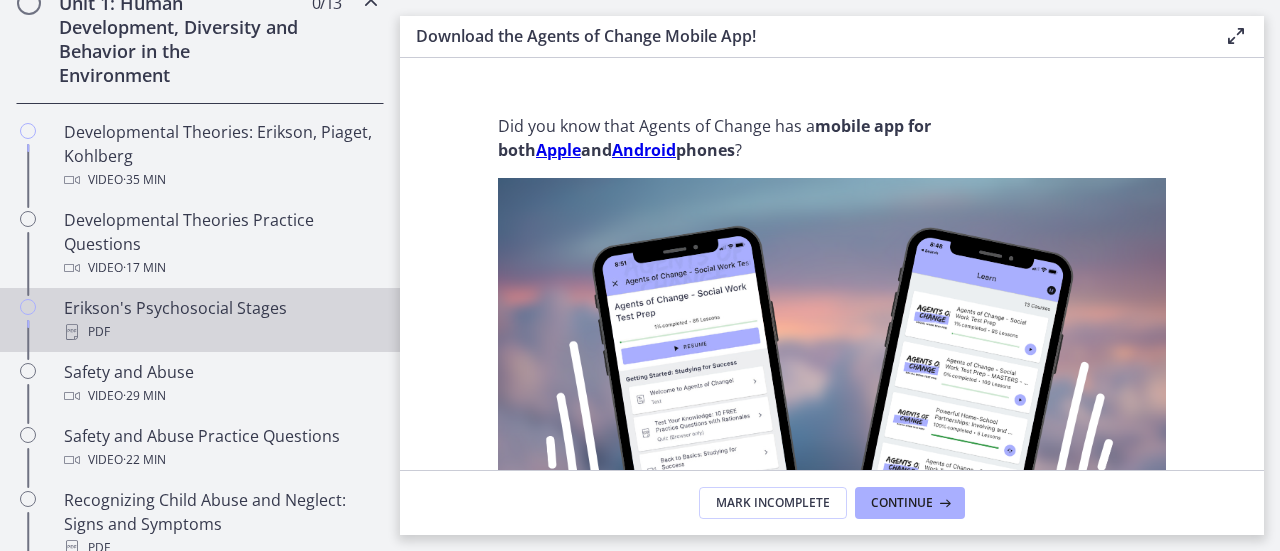 scroll, scrollTop: 594, scrollLeft: 0, axis: vertical 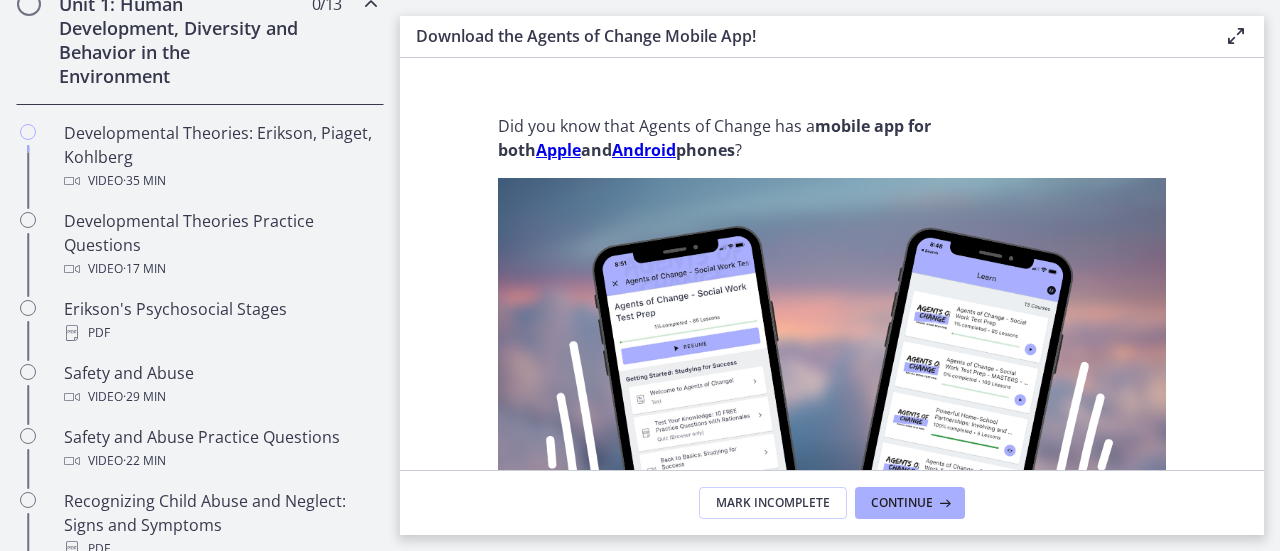 click on "Unit 1: Human Development, Diversity and Behavior in the Environment" at bounding box center (181, 40) 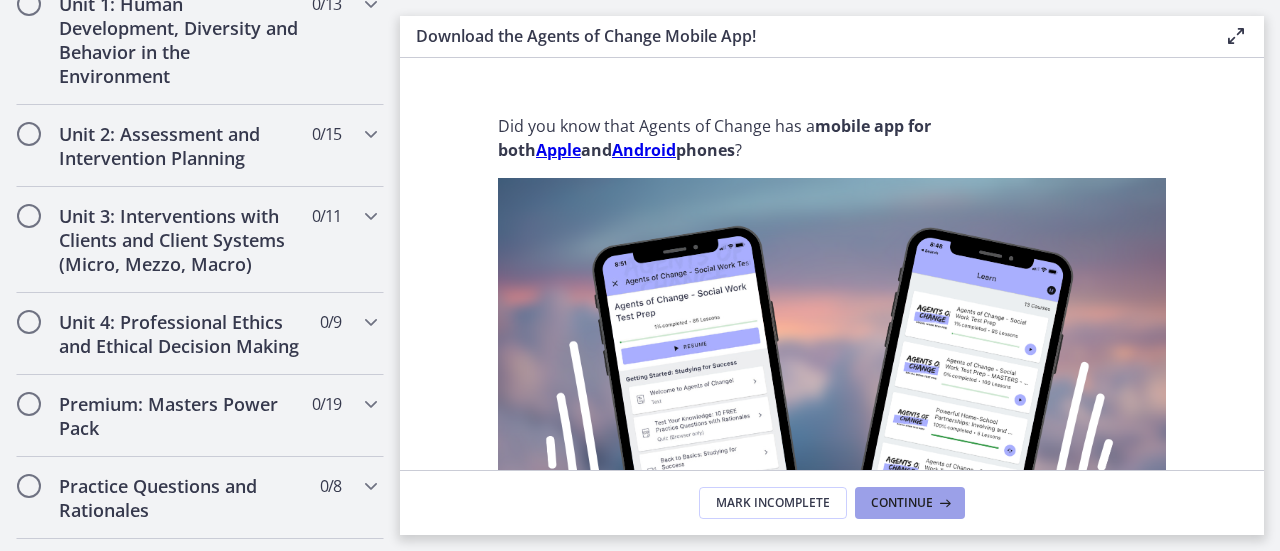 click on "Continue" at bounding box center (910, 503) 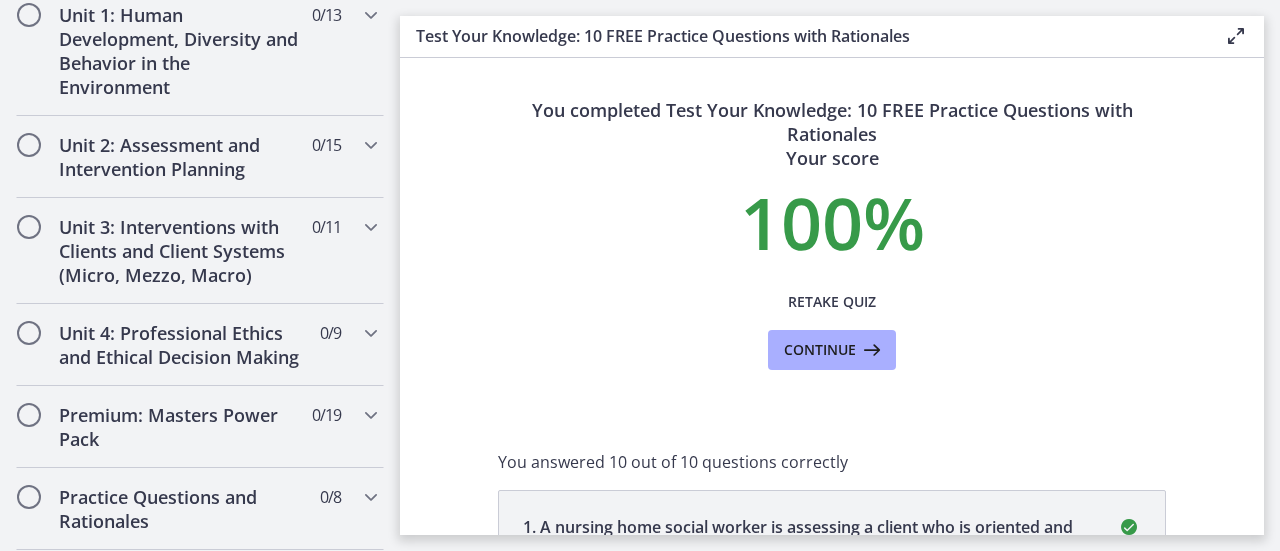 scroll, scrollTop: 1386, scrollLeft: 0, axis: vertical 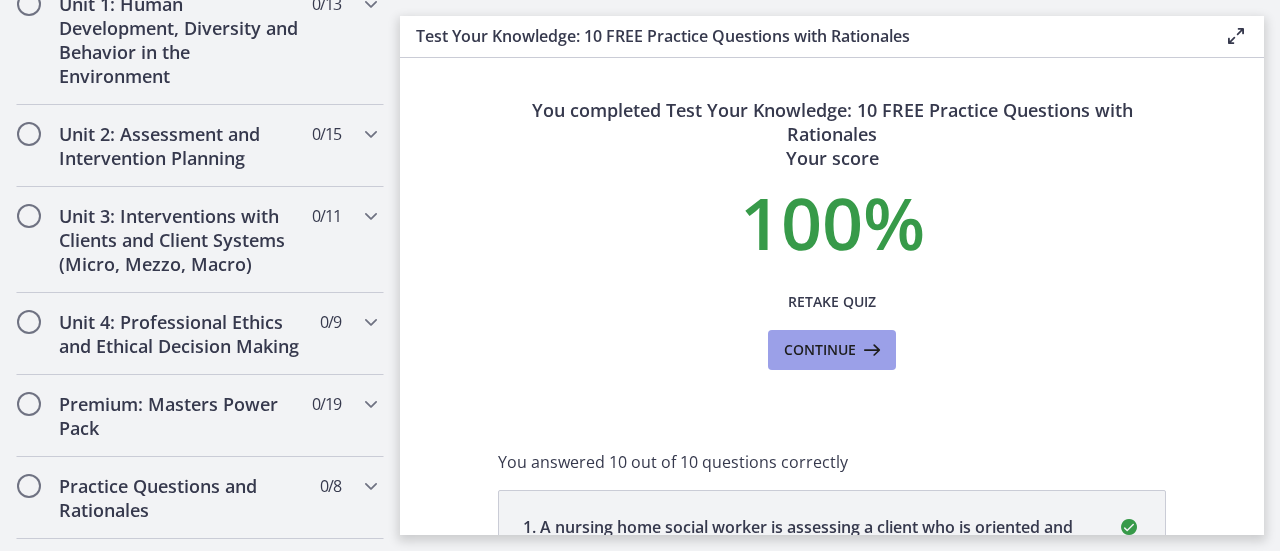click on "Continue" at bounding box center (820, 350) 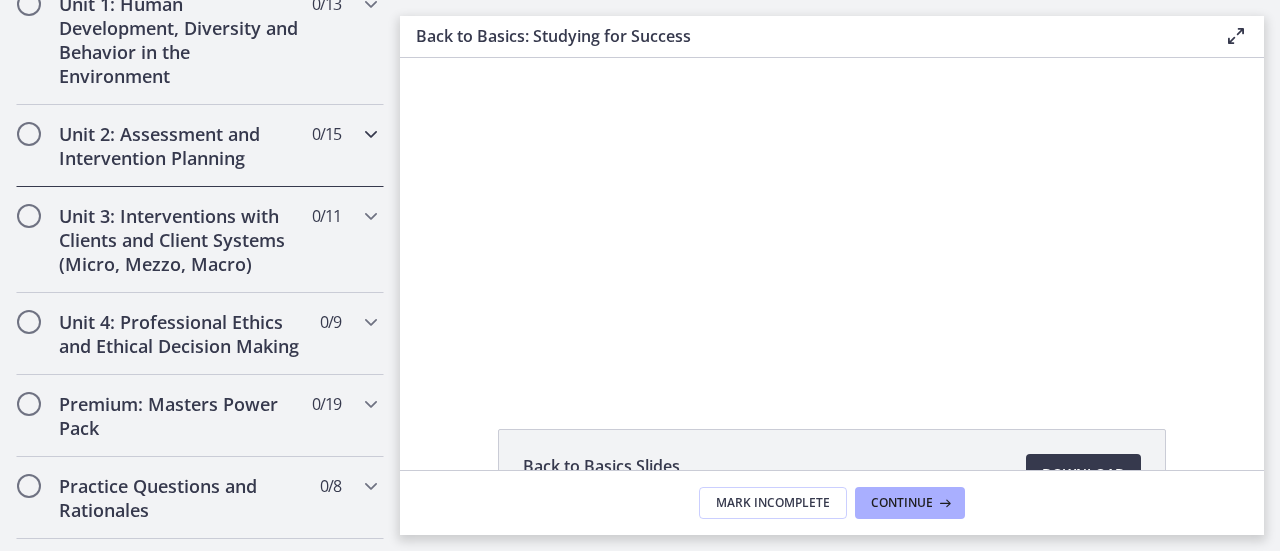 scroll, scrollTop: 1186, scrollLeft: 0, axis: vertical 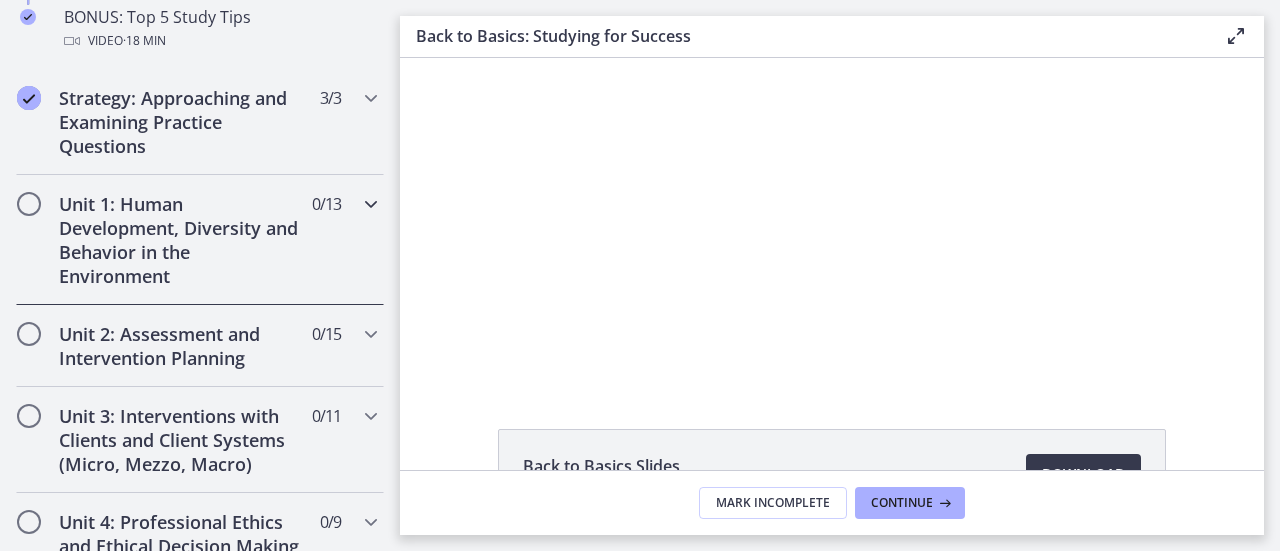 click on "Unit 1: Human Development, Diversity and Behavior in the Environment" at bounding box center (181, 240) 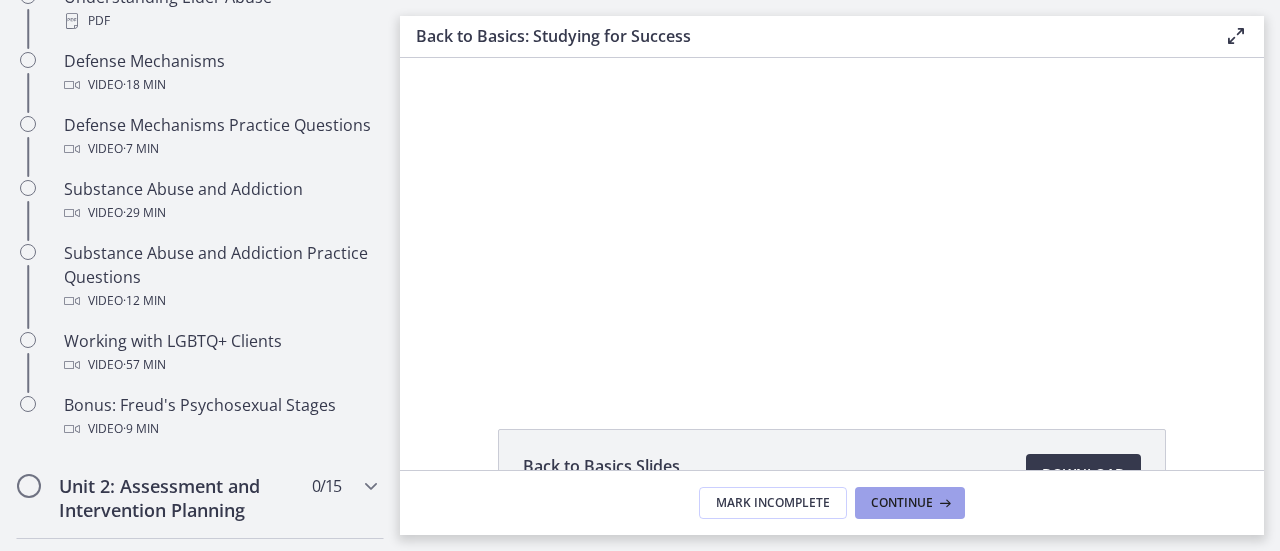 click on "Continue" at bounding box center [902, 503] 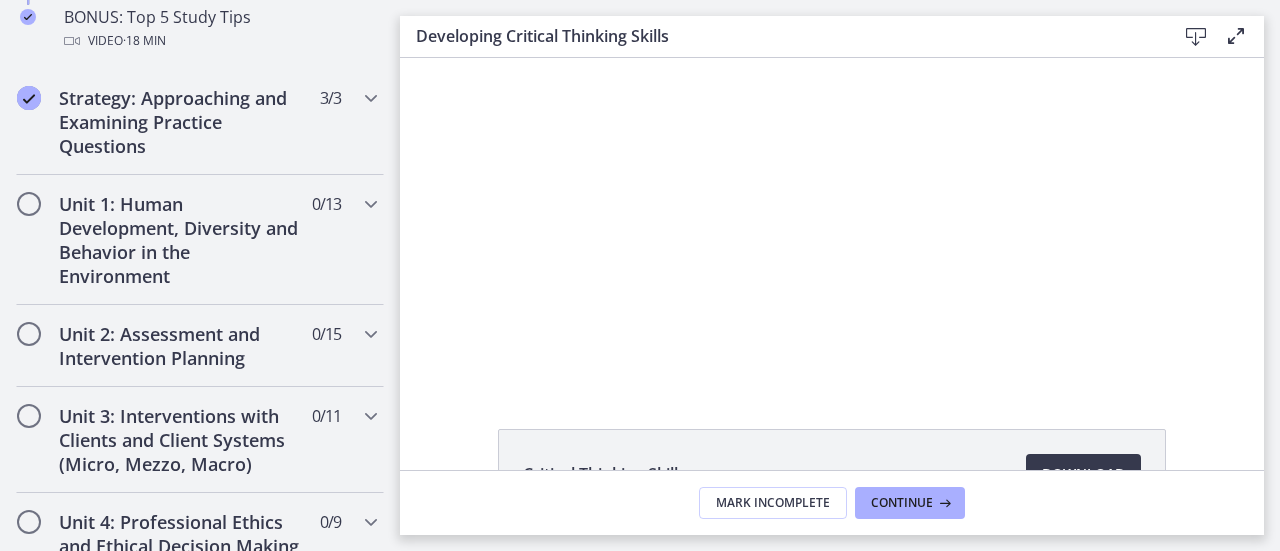 scroll, scrollTop: 0, scrollLeft: 0, axis: both 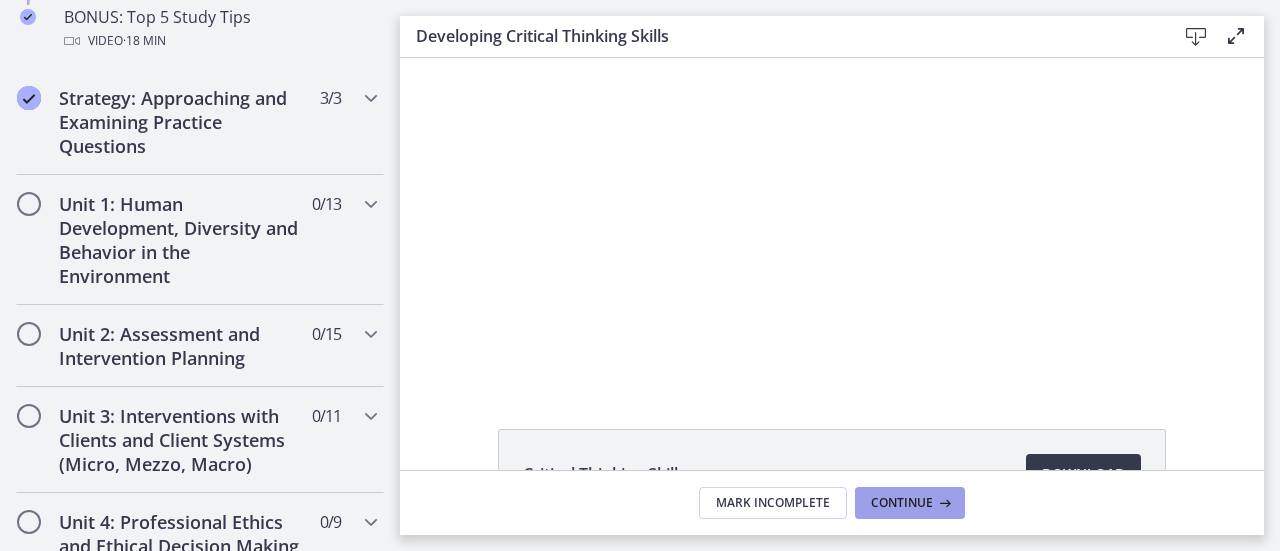 click on "Continue" at bounding box center (902, 503) 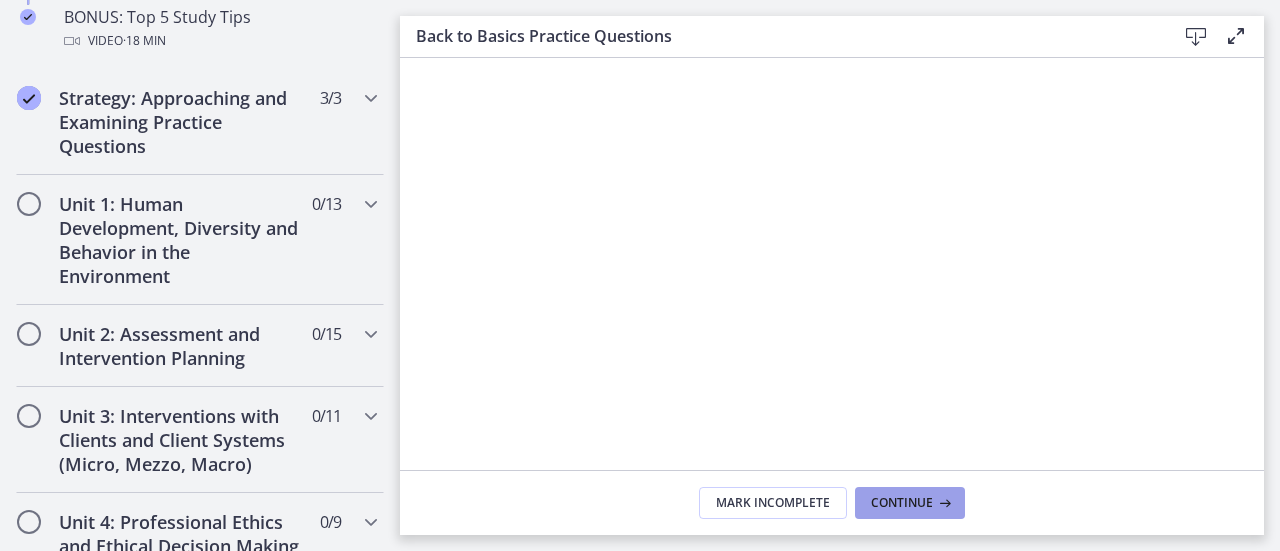 click on "Continue" at bounding box center (902, 503) 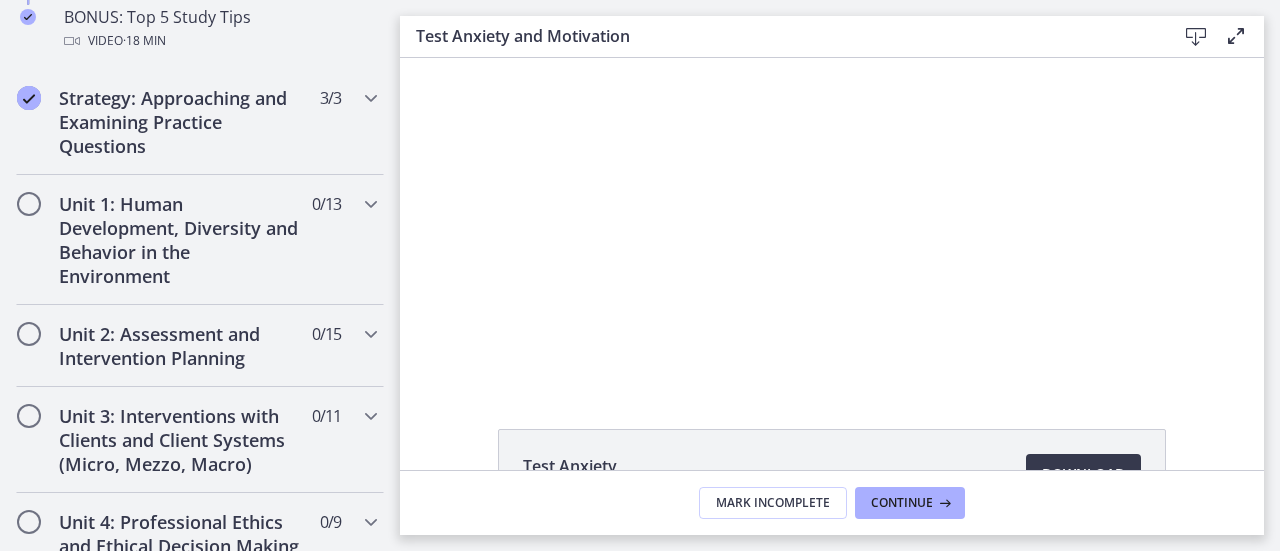 scroll, scrollTop: 0, scrollLeft: 0, axis: both 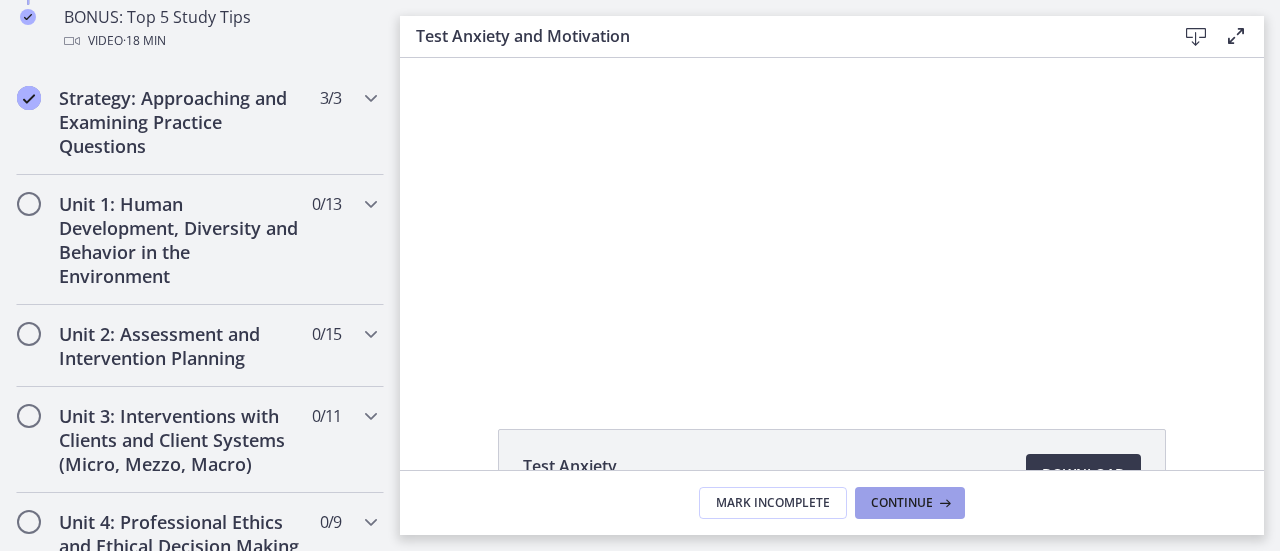 click on "Continue" at bounding box center (902, 503) 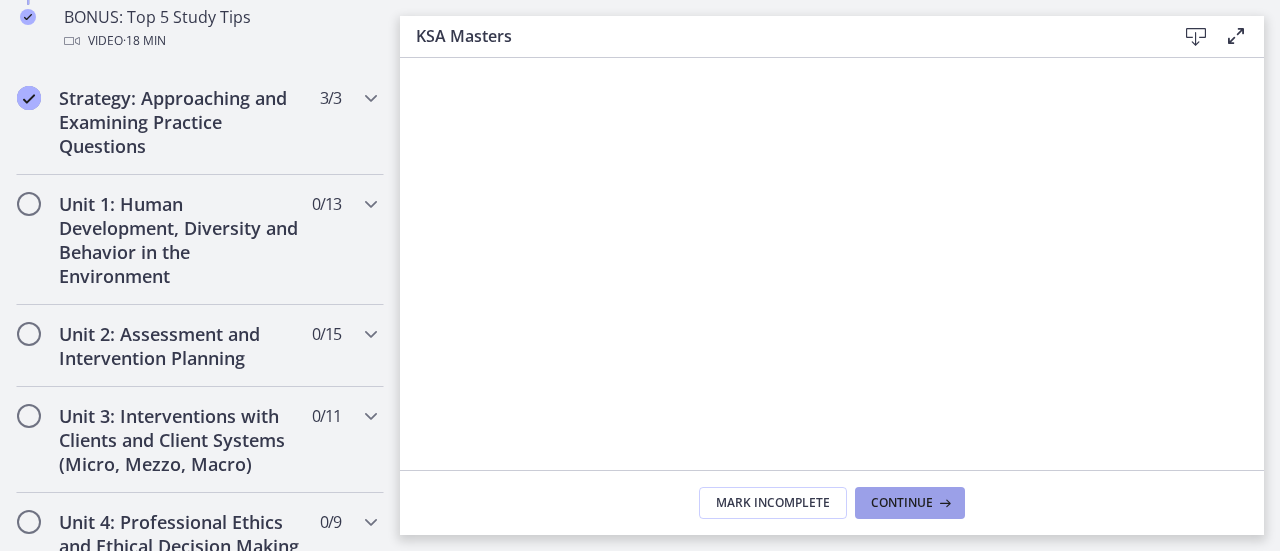 click on "Continue" at bounding box center [902, 503] 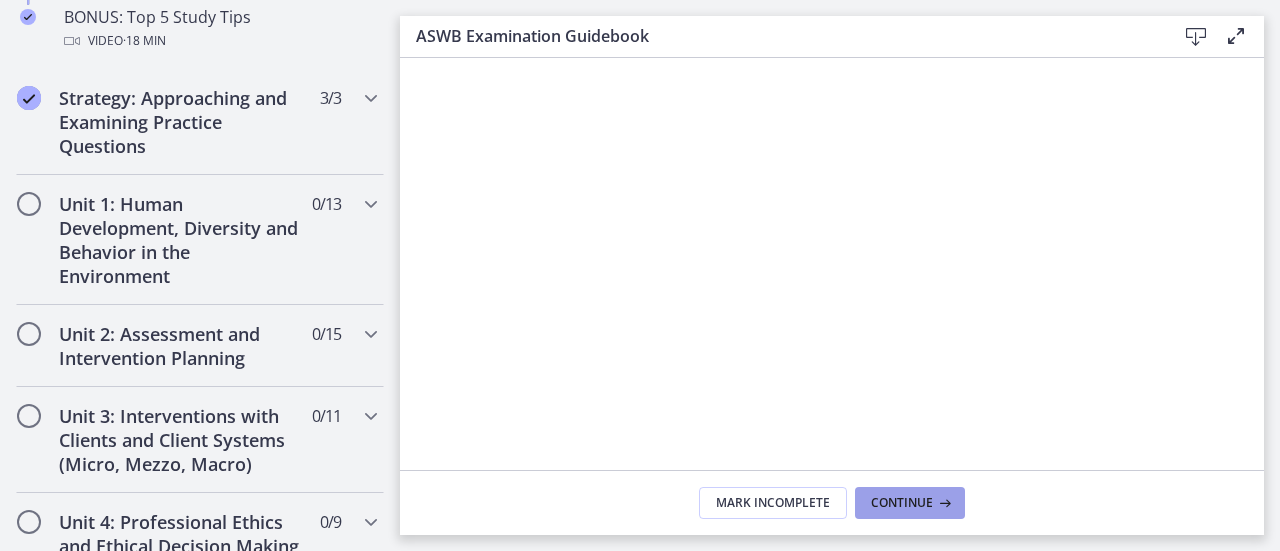click on "Continue" at bounding box center [902, 503] 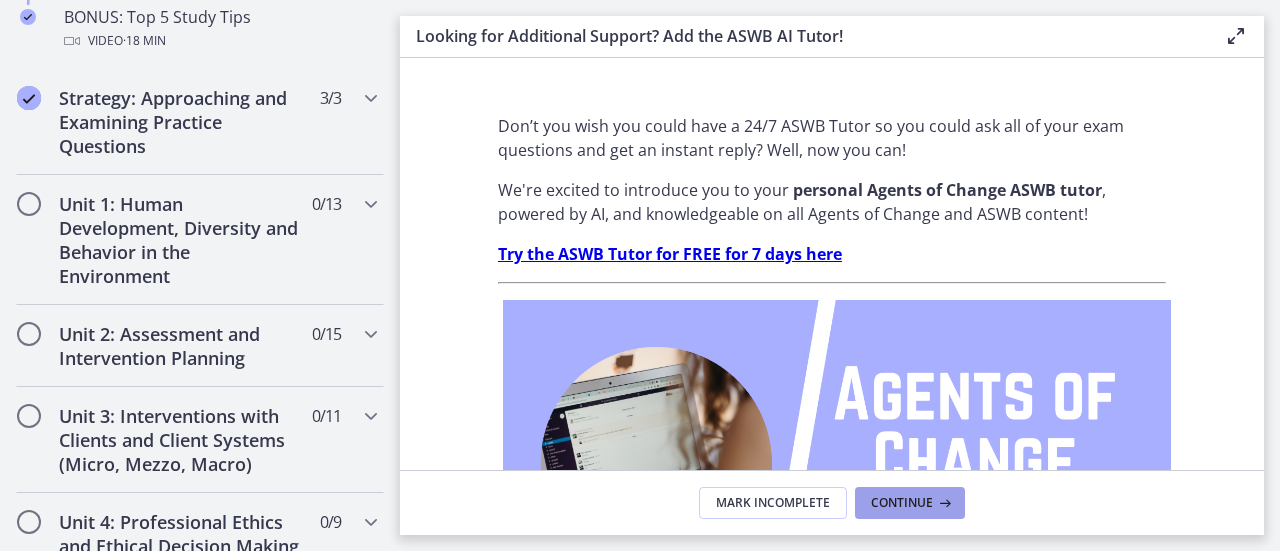 click on "Continue" at bounding box center (902, 503) 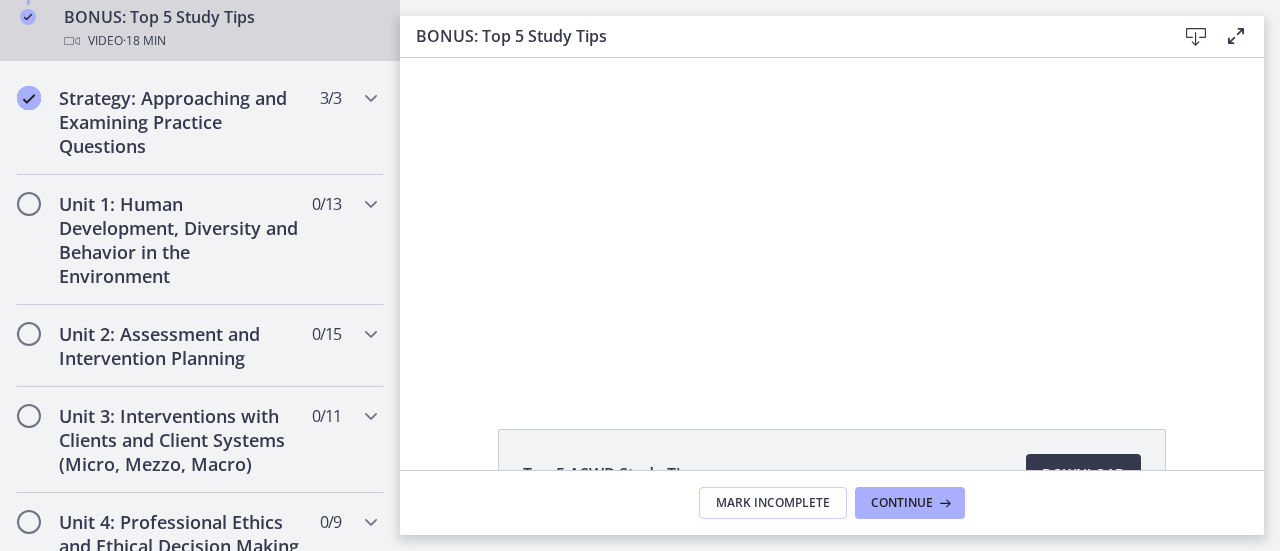 scroll, scrollTop: 0, scrollLeft: 0, axis: both 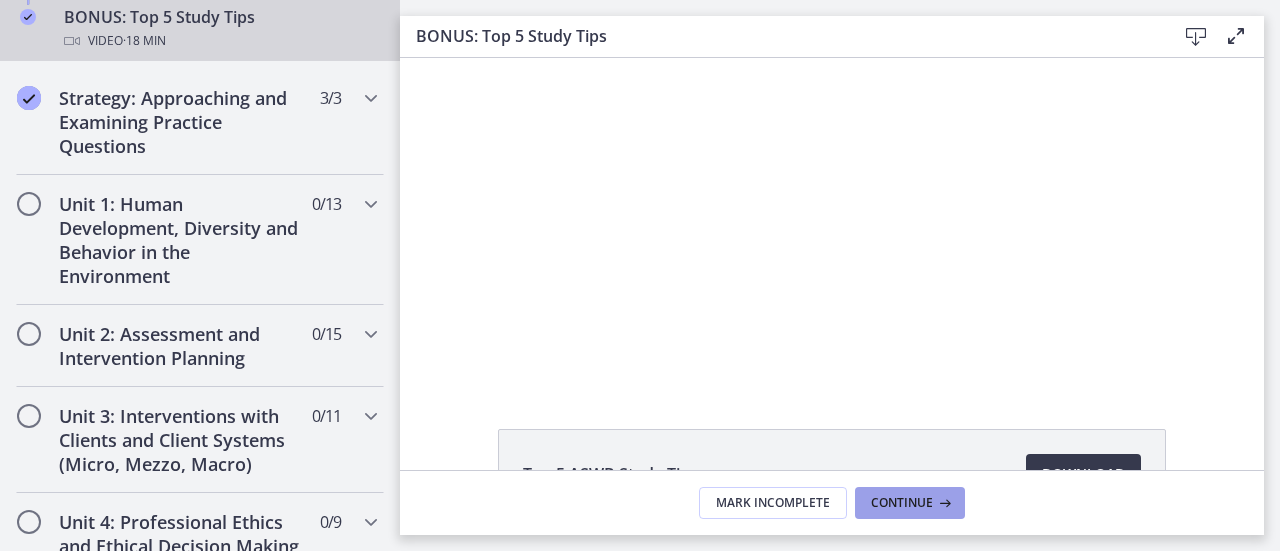 click on "Continue" at bounding box center (902, 503) 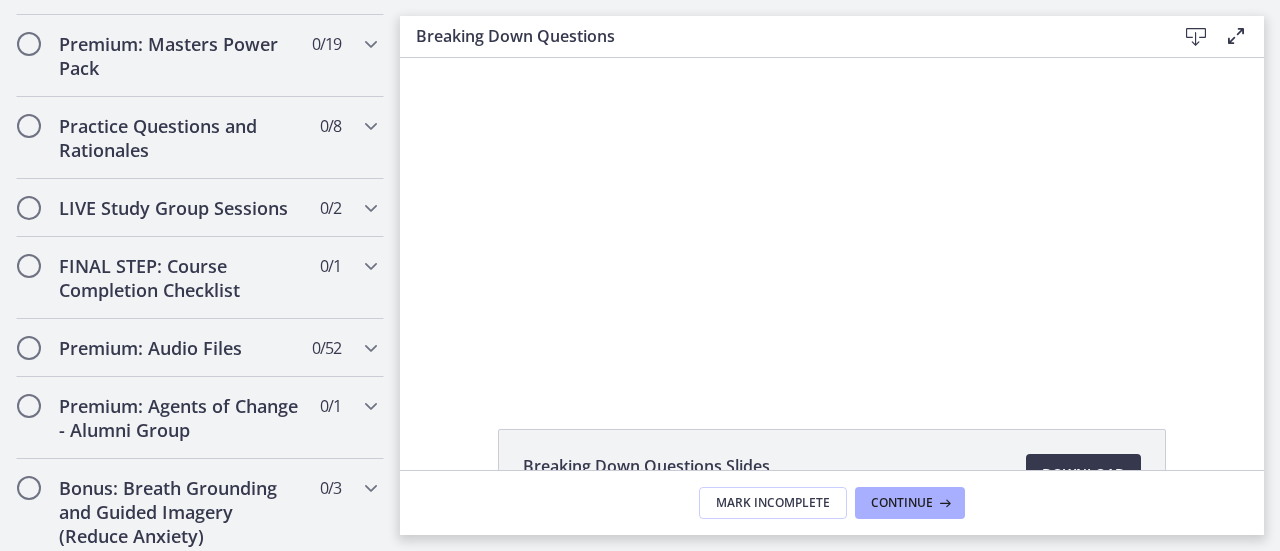 scroll, scrollTop: 1178, scrollLeft: 0, axis: vertical 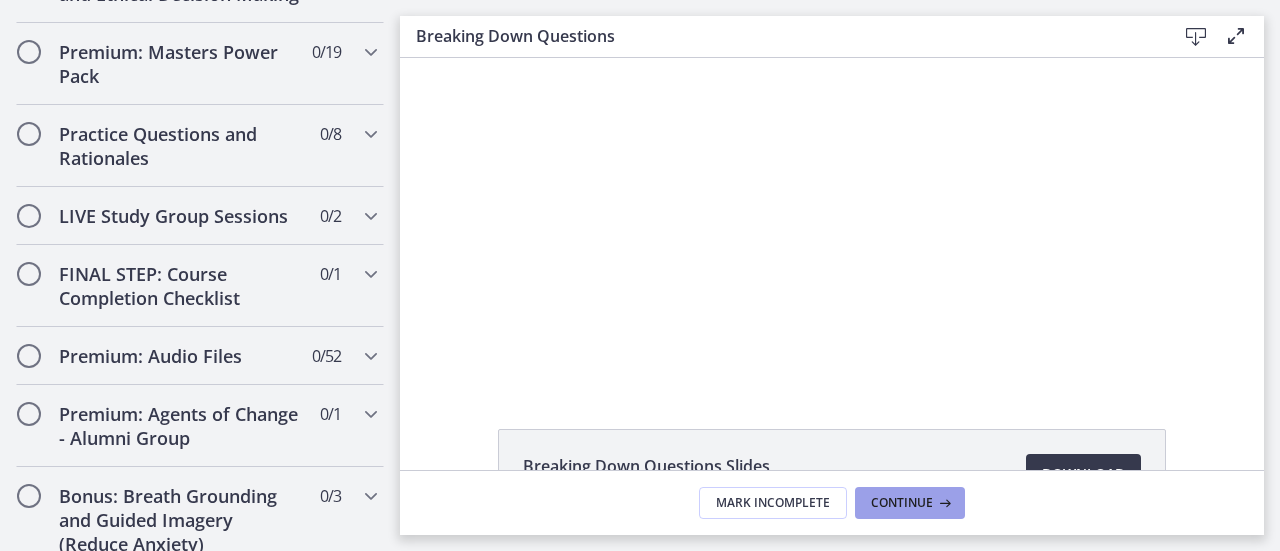 click on "Continue" at bounding box center (902, 503) 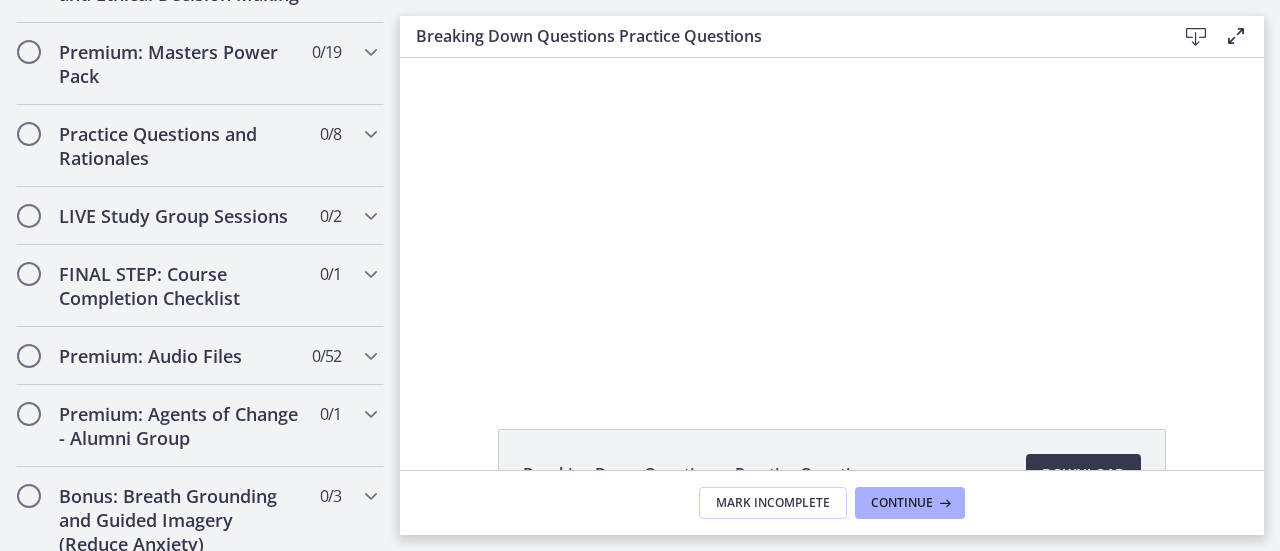 scroll, scrollTop: 0, scrollLeft: 0, axis: both 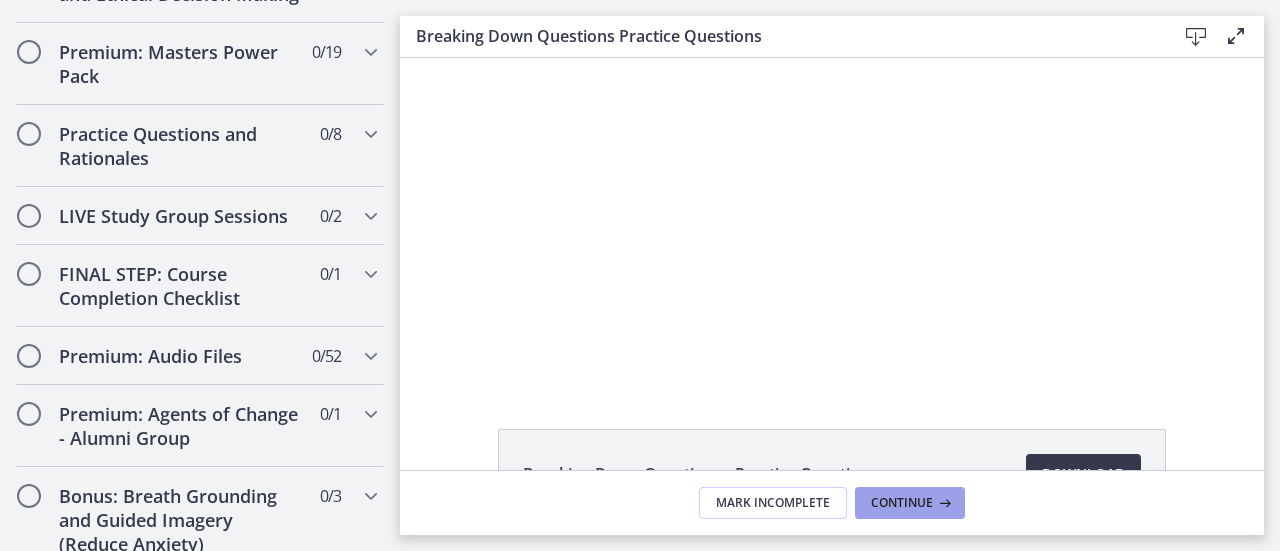 click on "Continue" at bounding box center (902, 503) 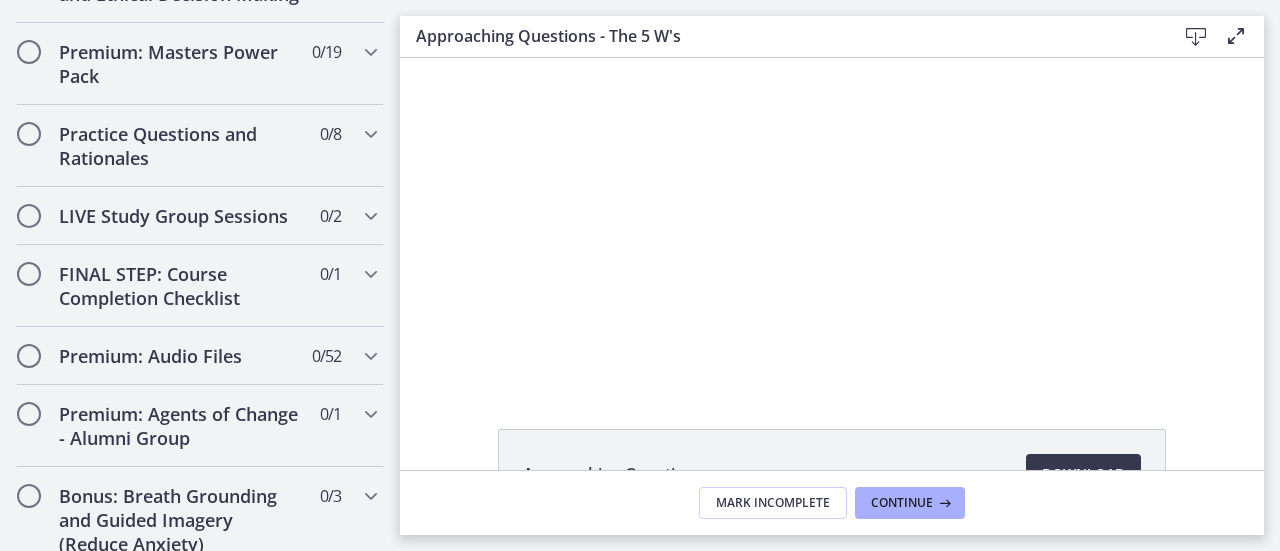 scroll, scrollTop: 0, scrollLeft: 0, axis: both 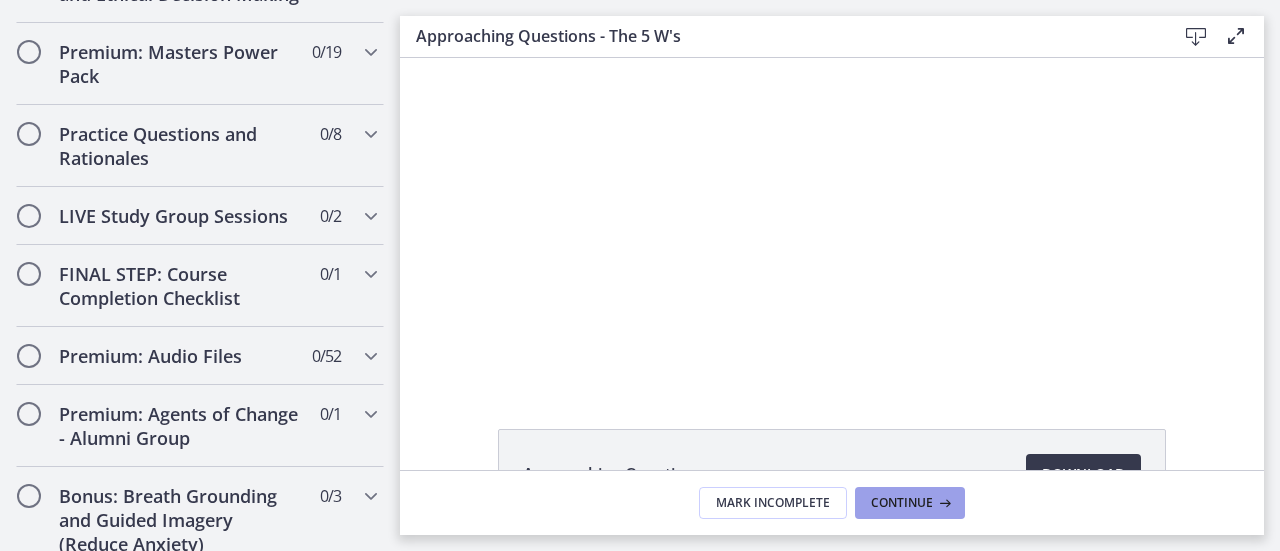 click on "Continue" at bounding box center (902, 503) 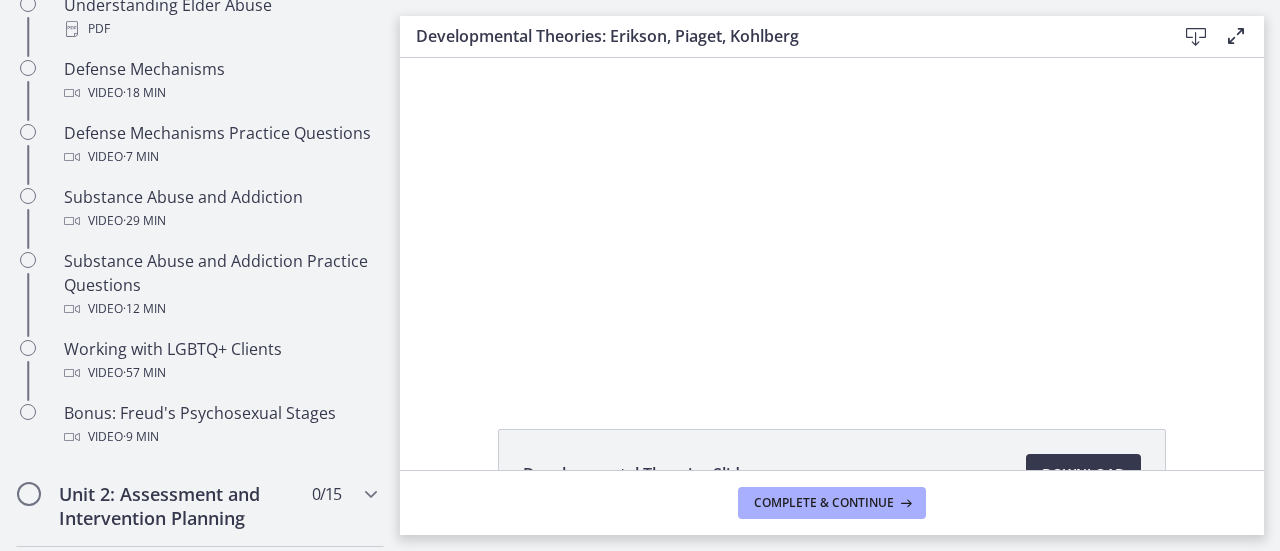 scroll, scrollTop: 1914, scrollLeft: 0, axis: vertical 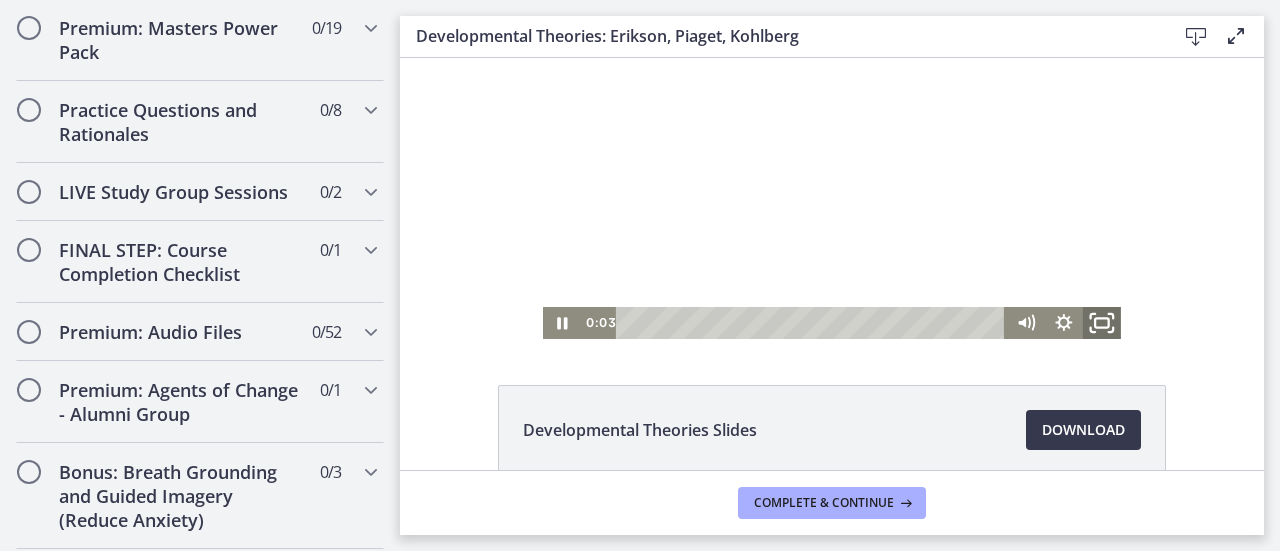 click 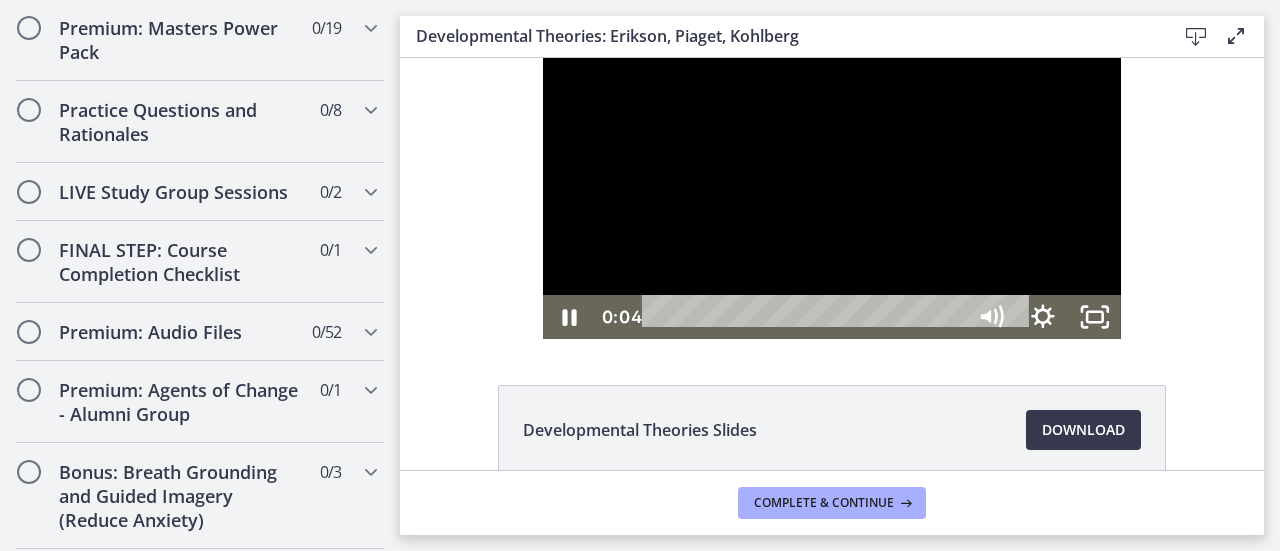 scroll, scrollTop: 0, scrollLeft: 0, axis: both 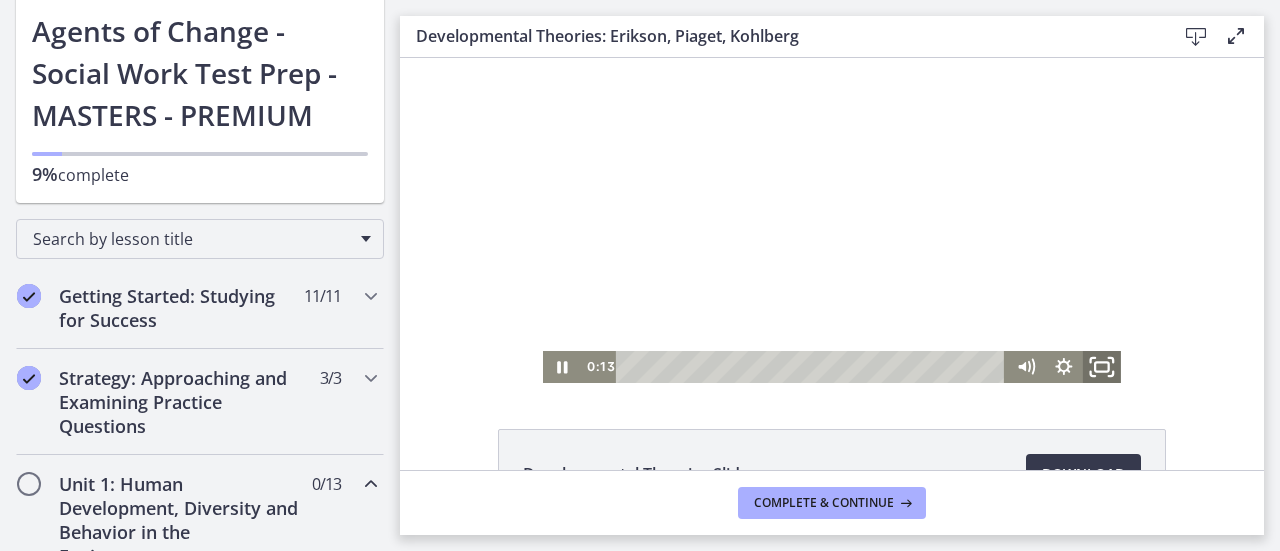 click 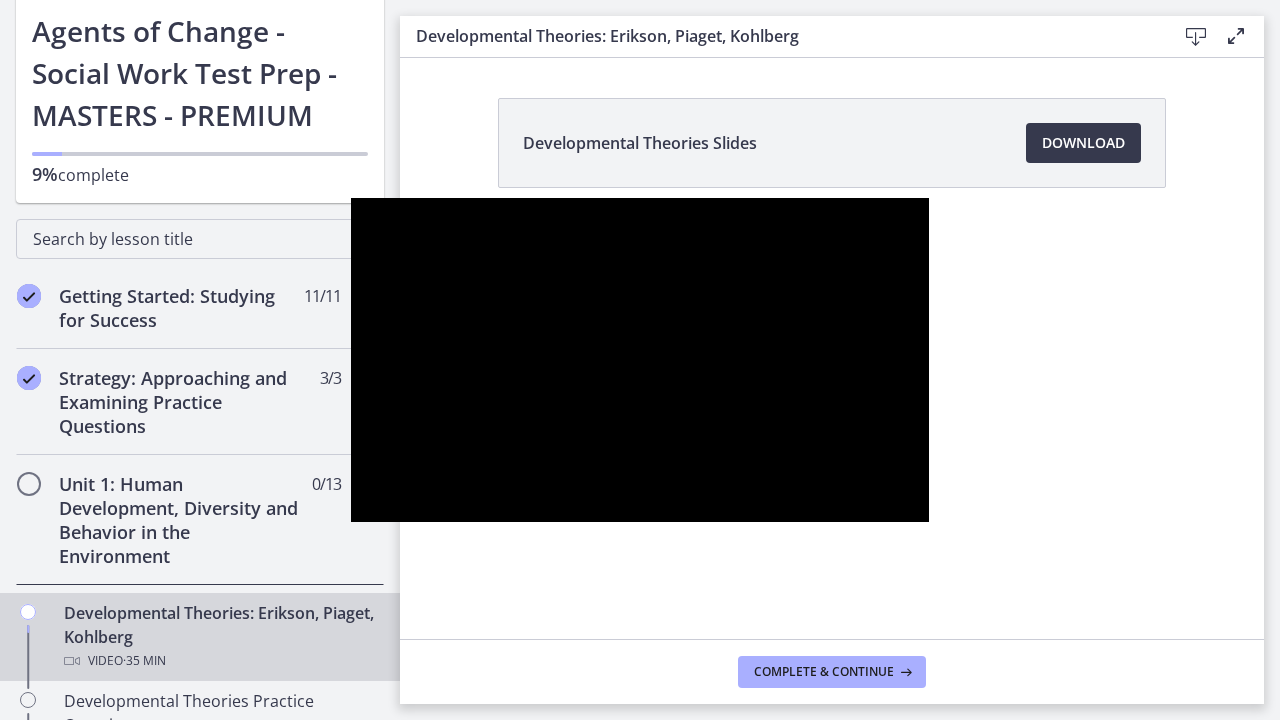 click at bounding box center (640, 360) 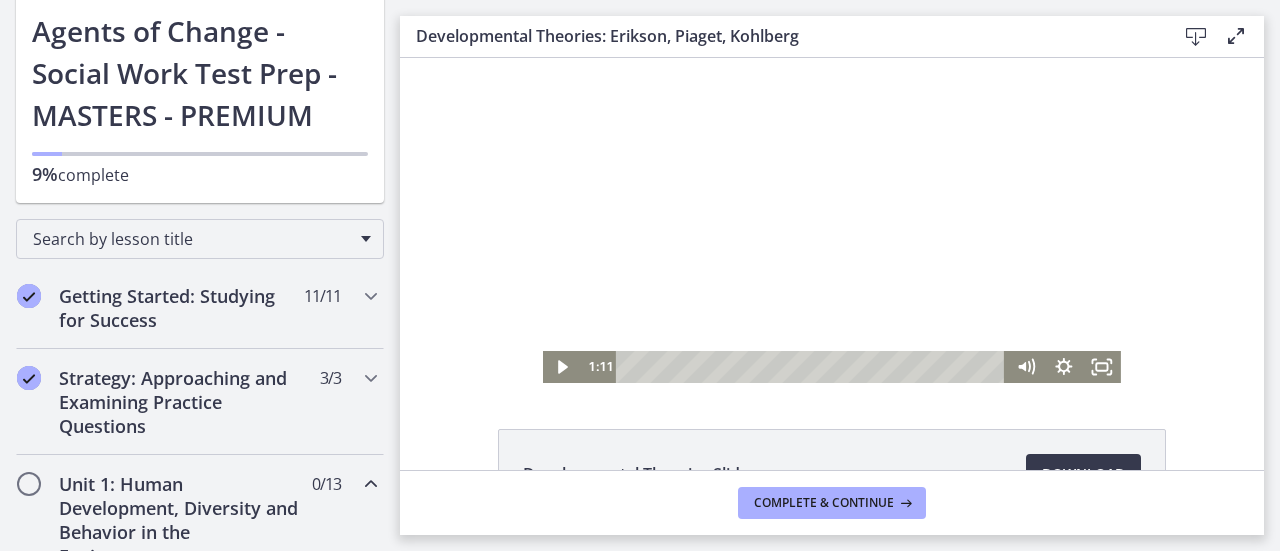 click 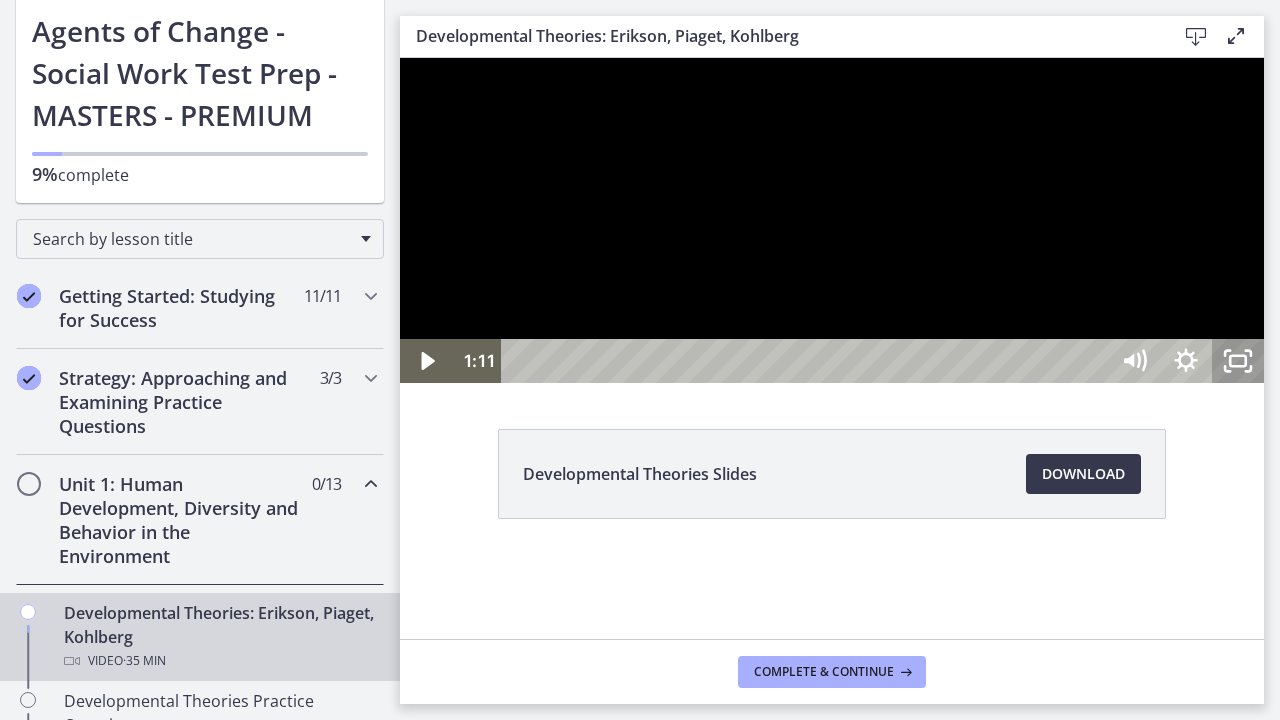 click 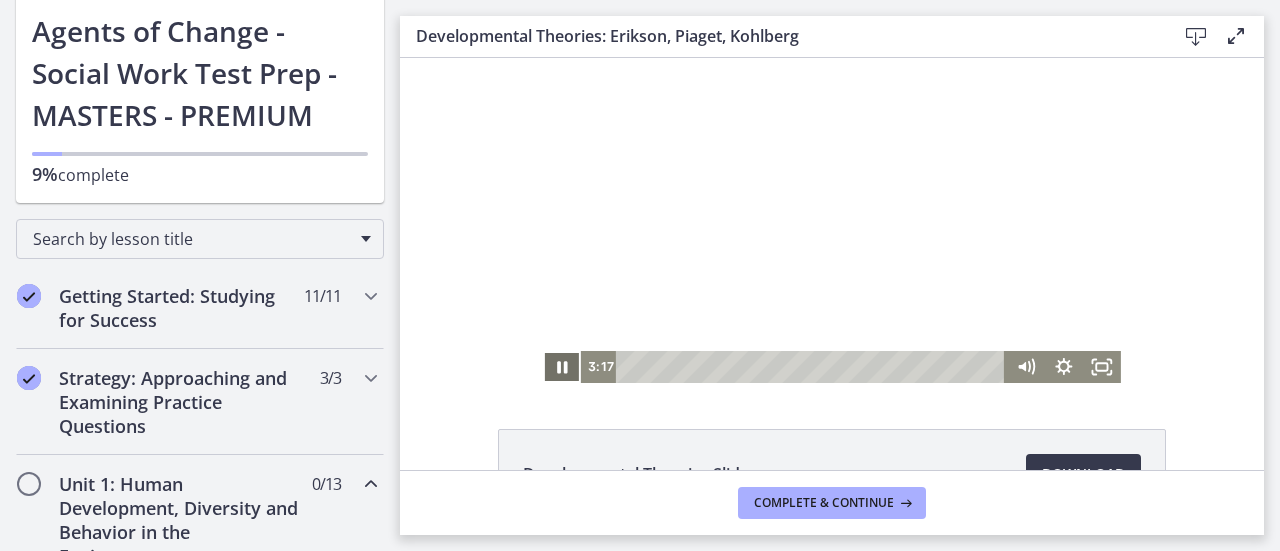 click 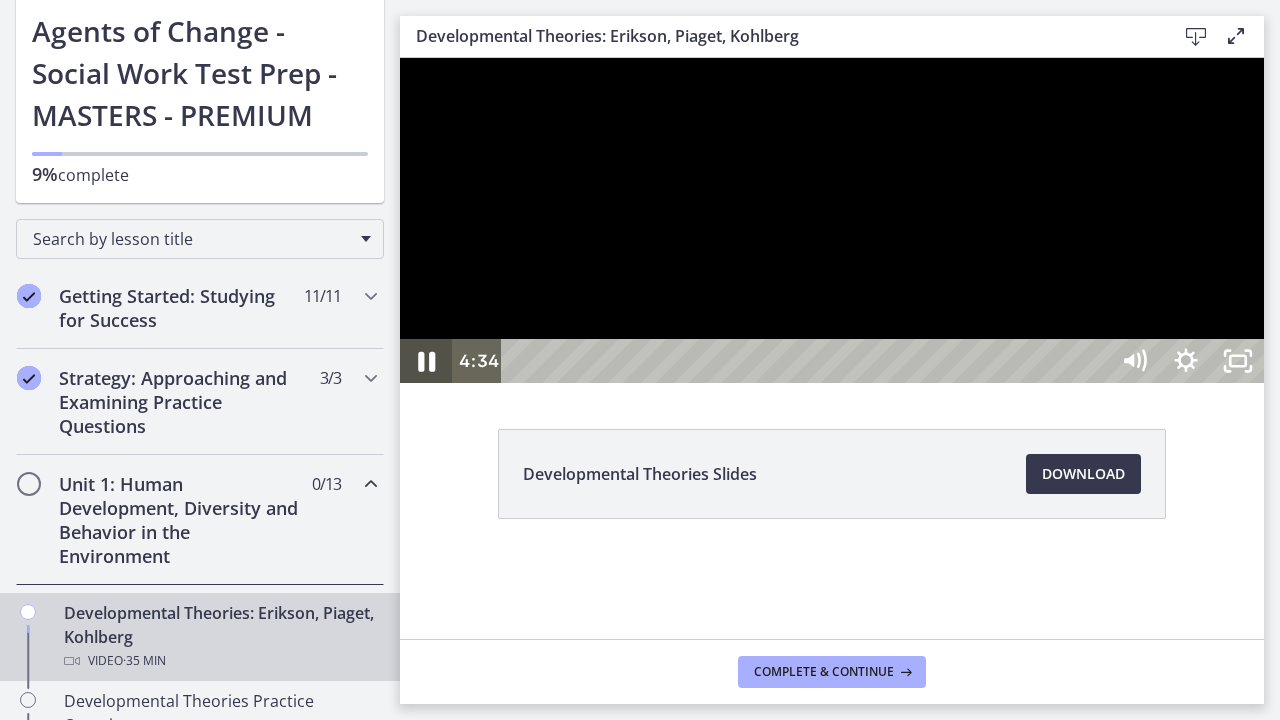 click 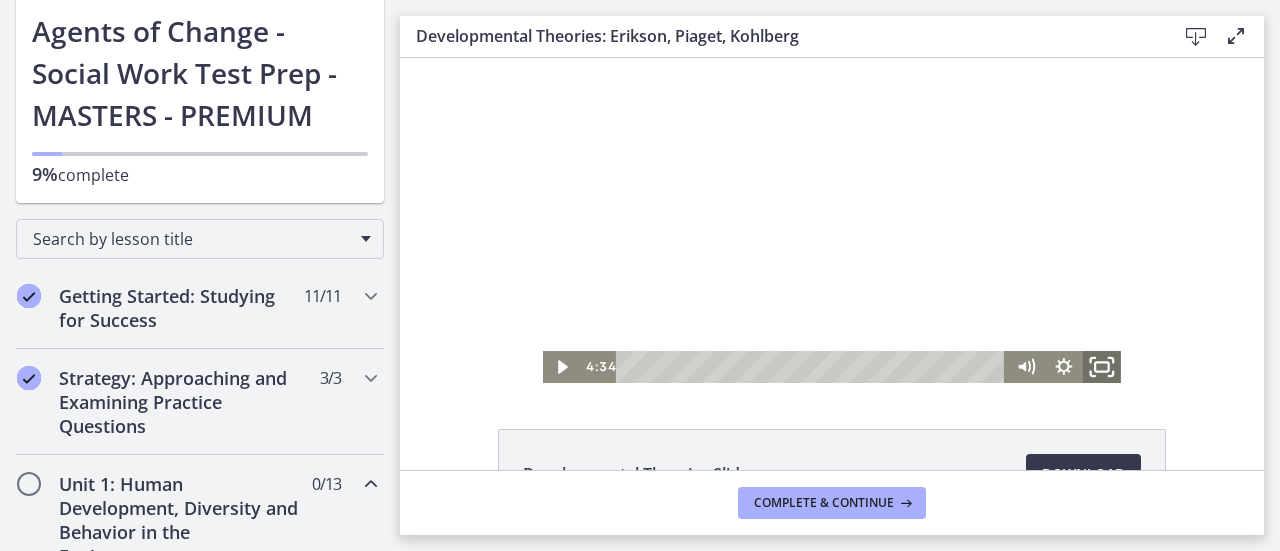 click 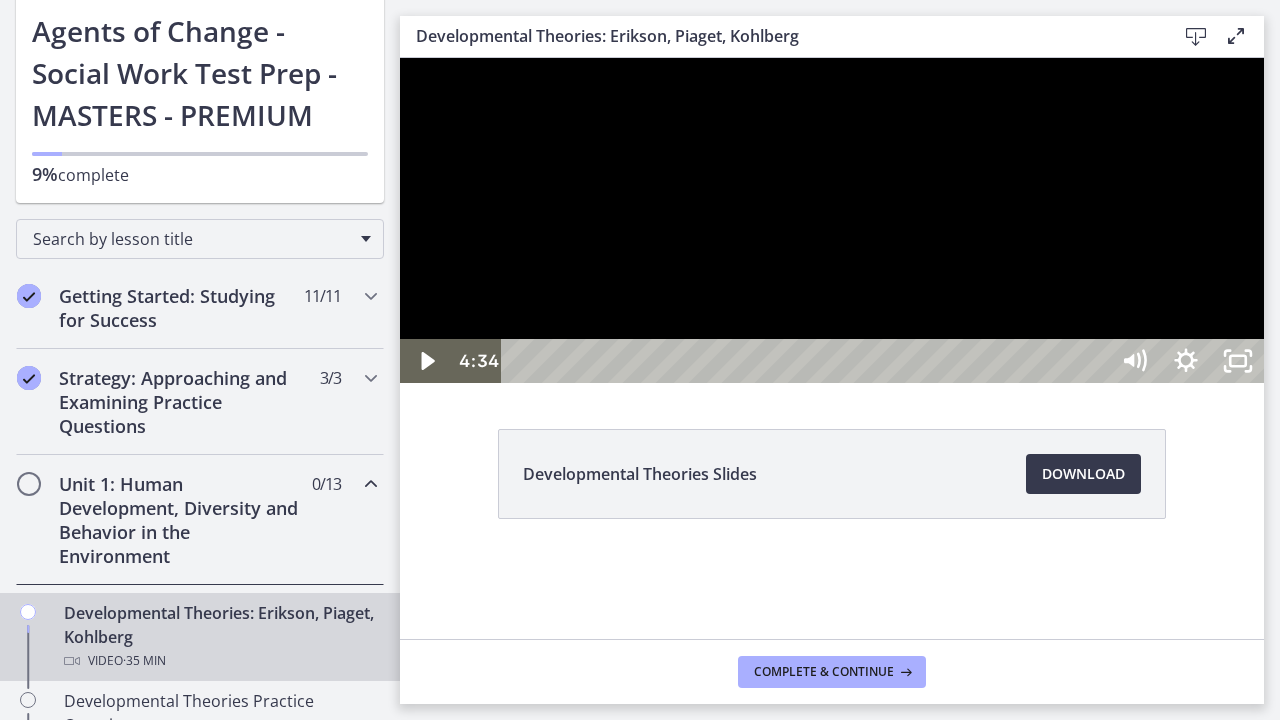 click at bounding box center (832, 220) 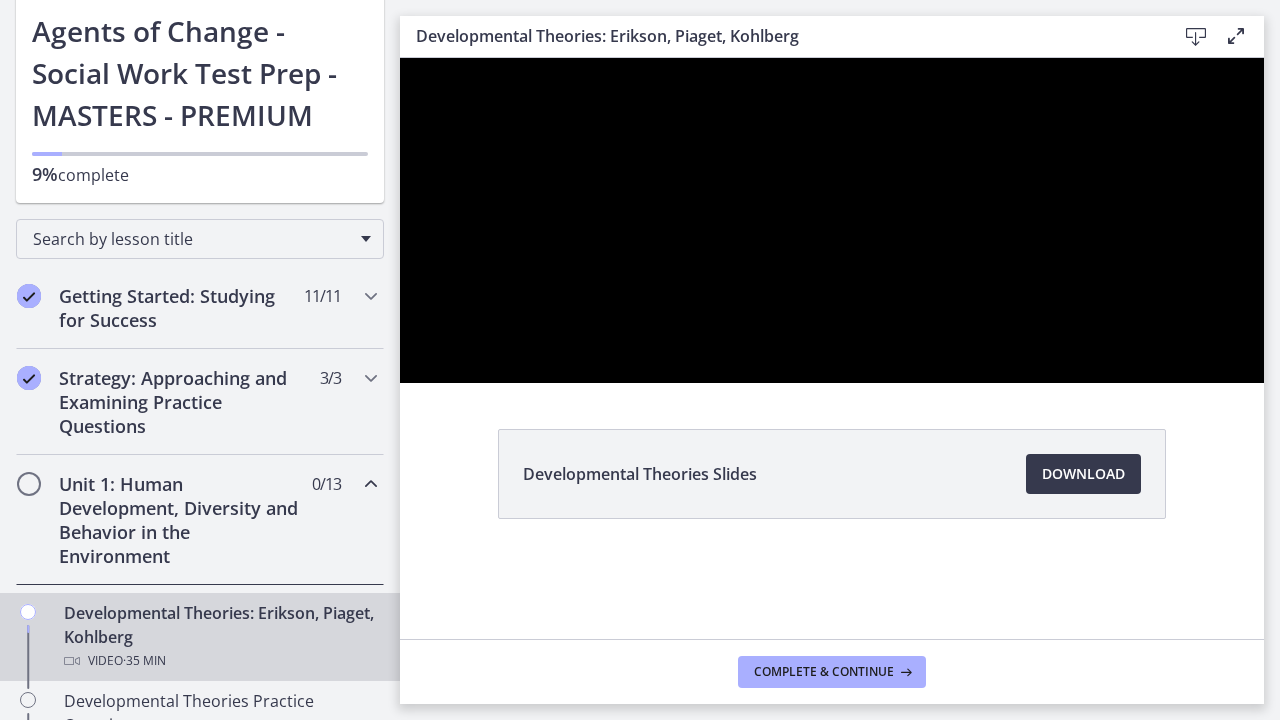 click at bounding box center (832, 220) 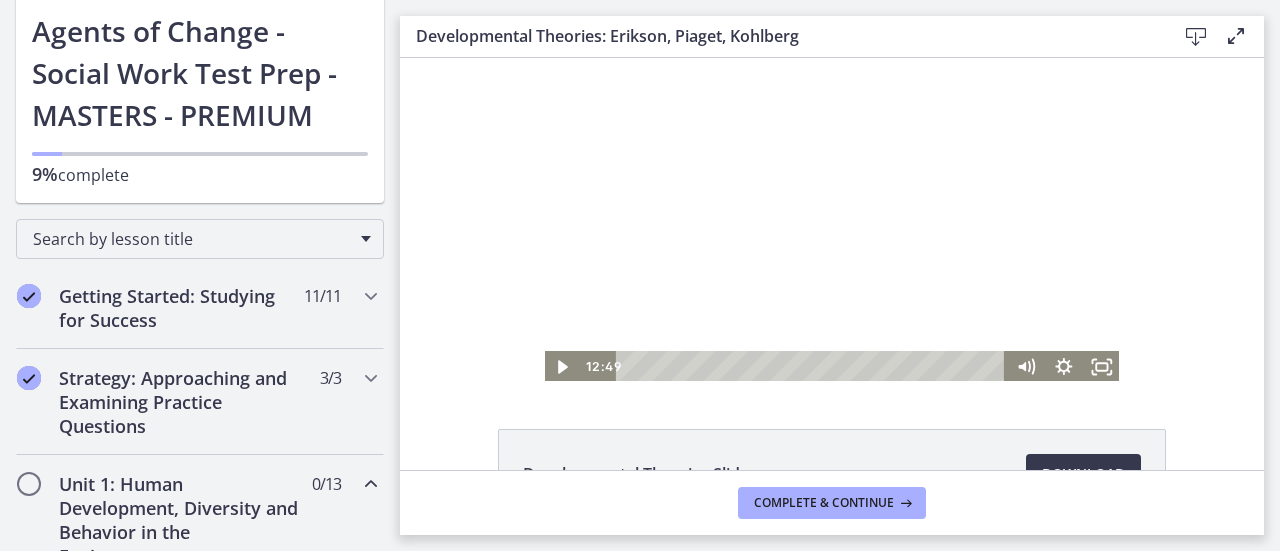 click 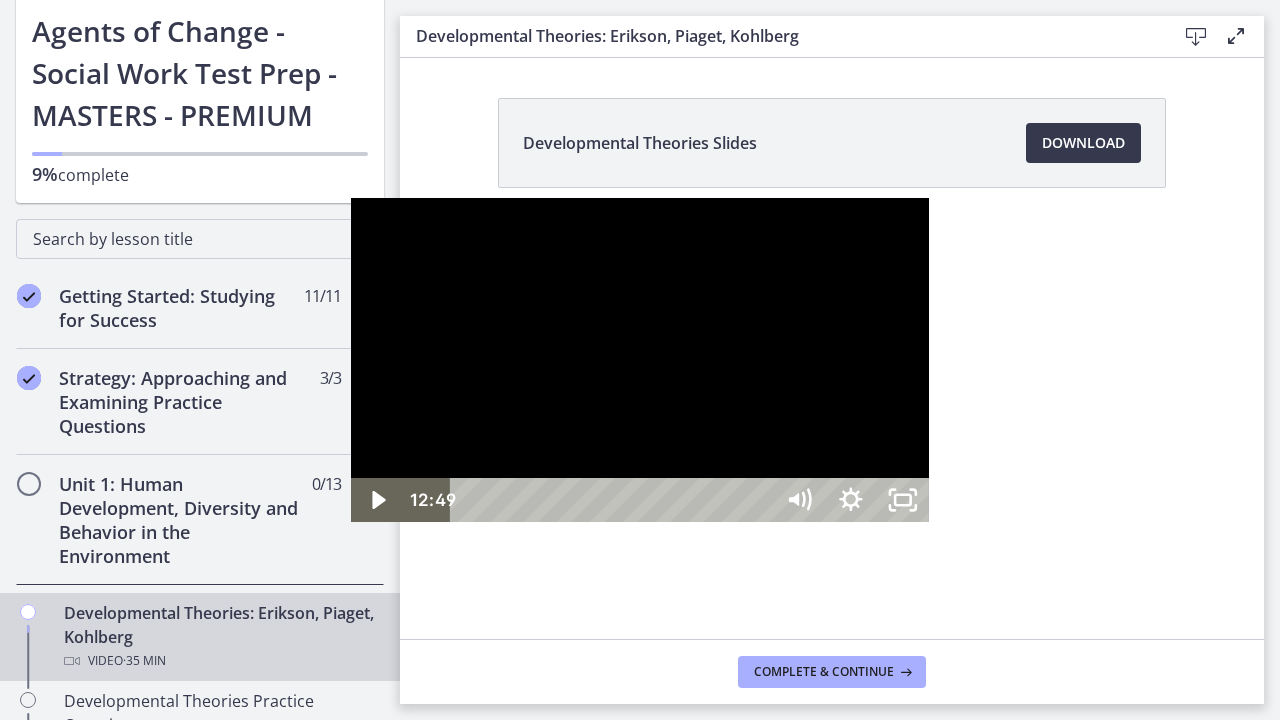 click 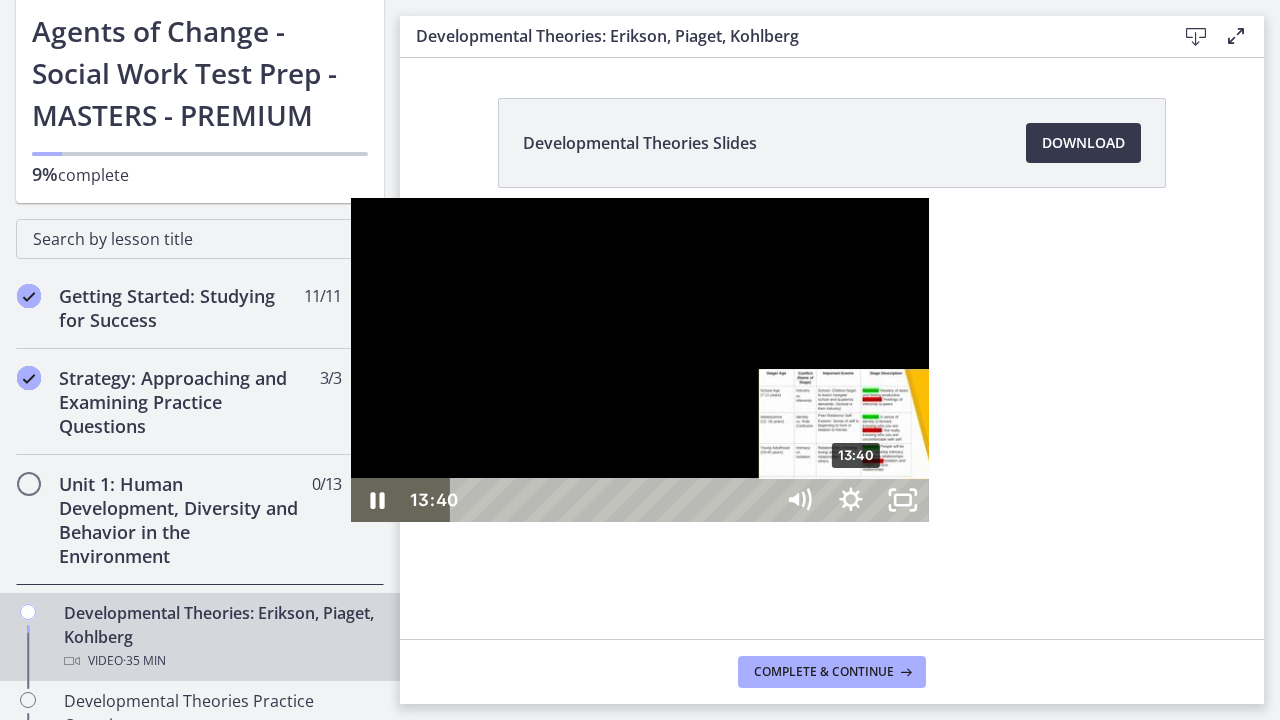 click on "13:40" at bounding box center [614, 500] 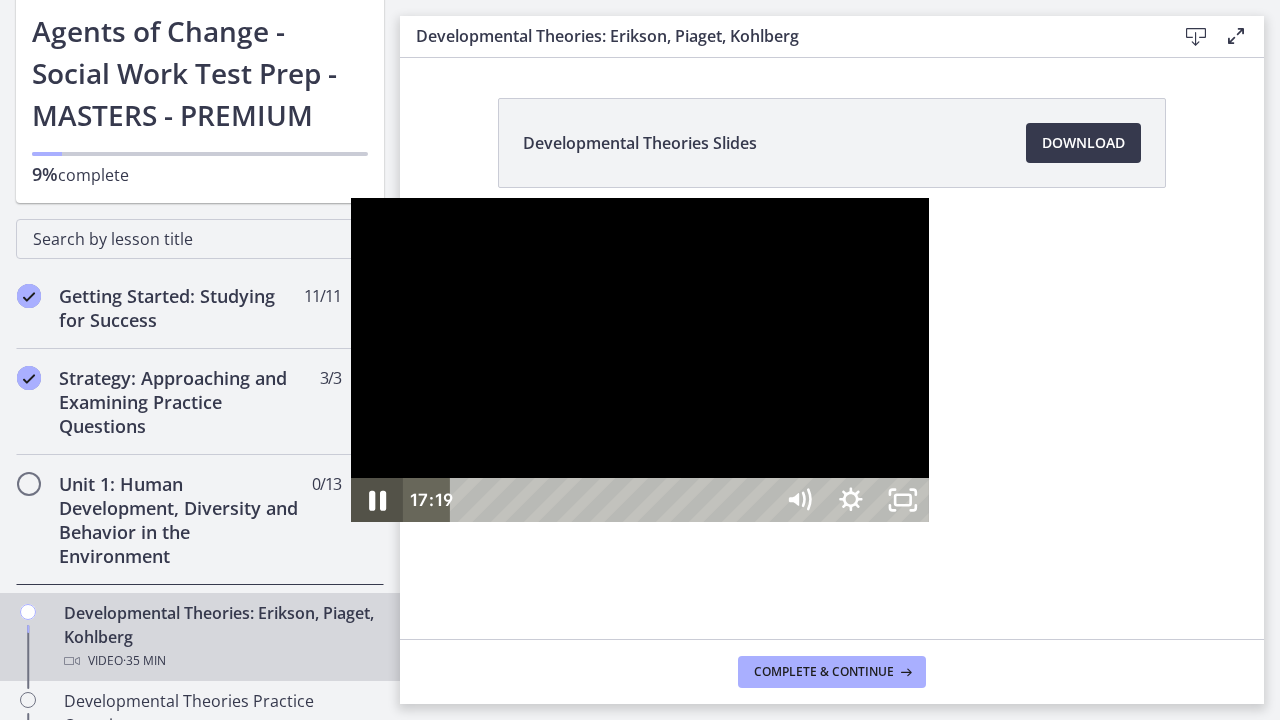 click 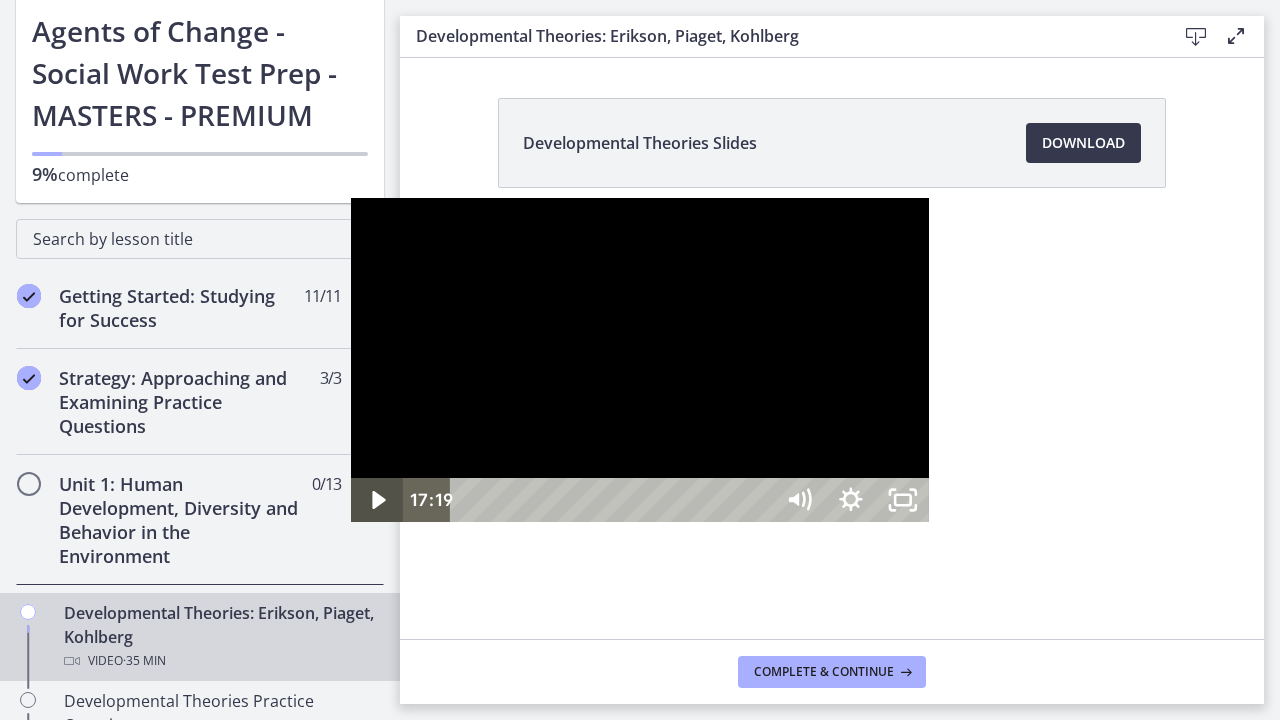type 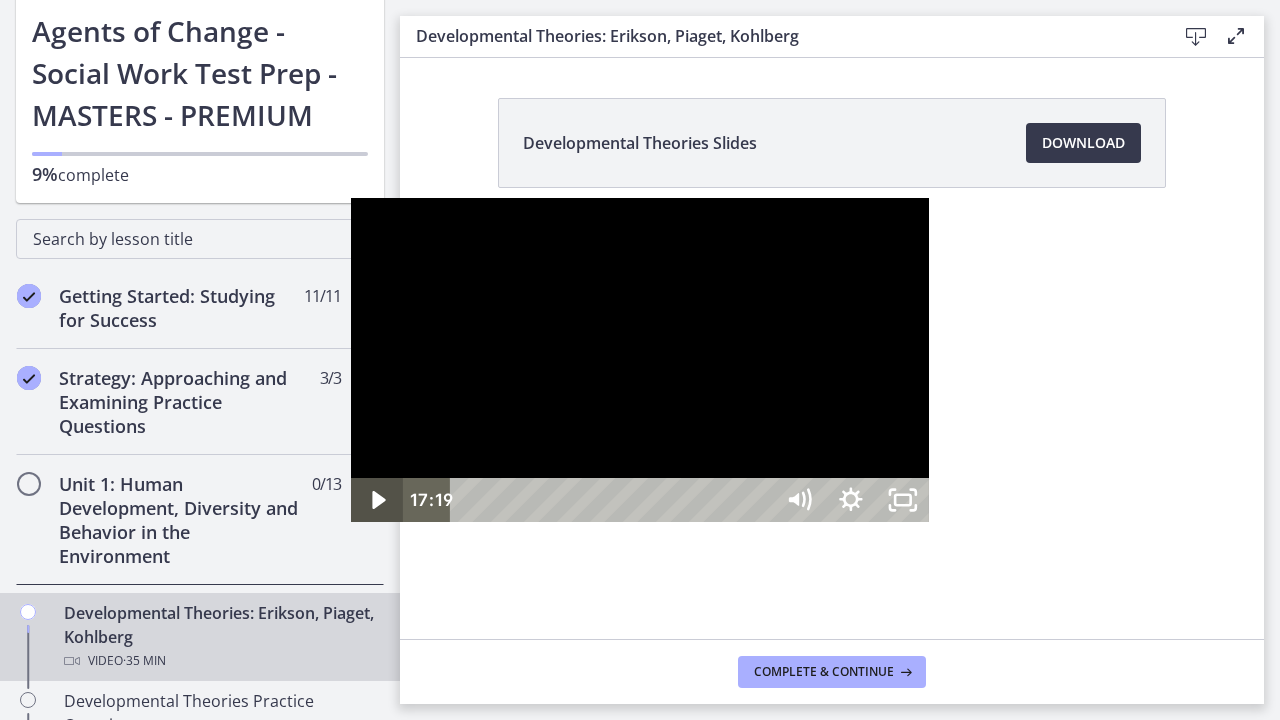 click at bounding box center [640, 360] 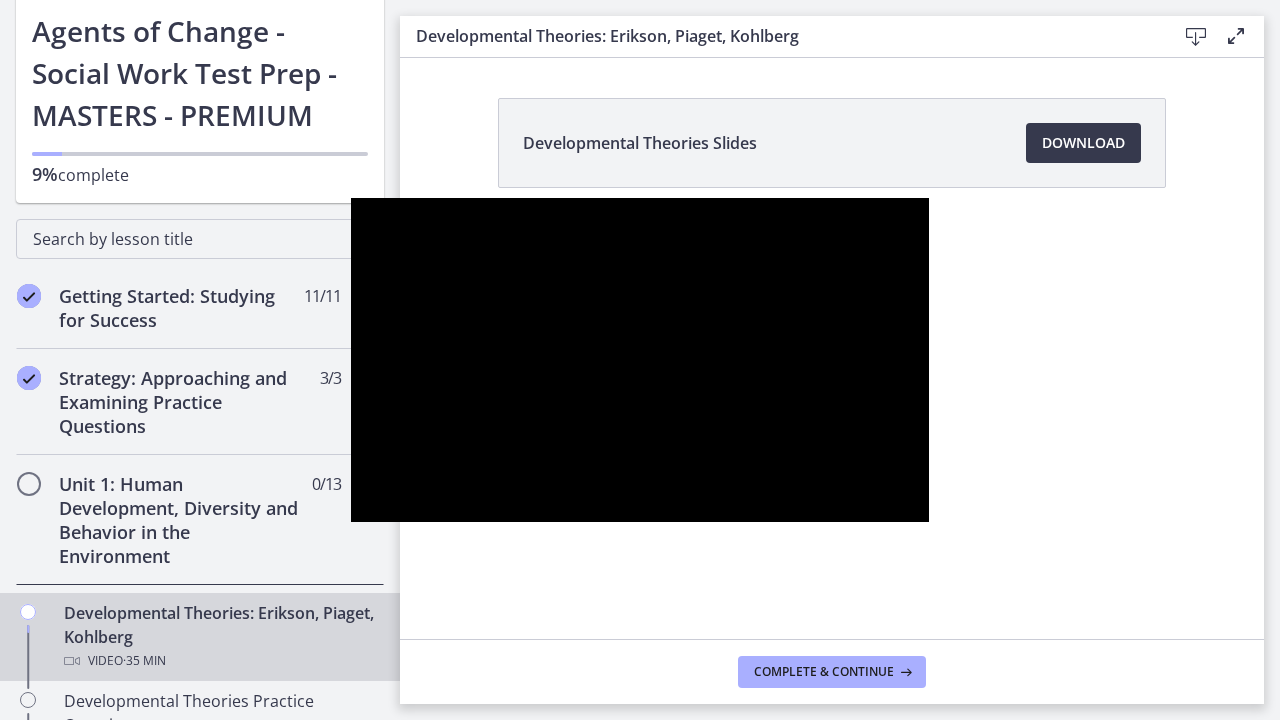 click at bounding box center [640, 360] 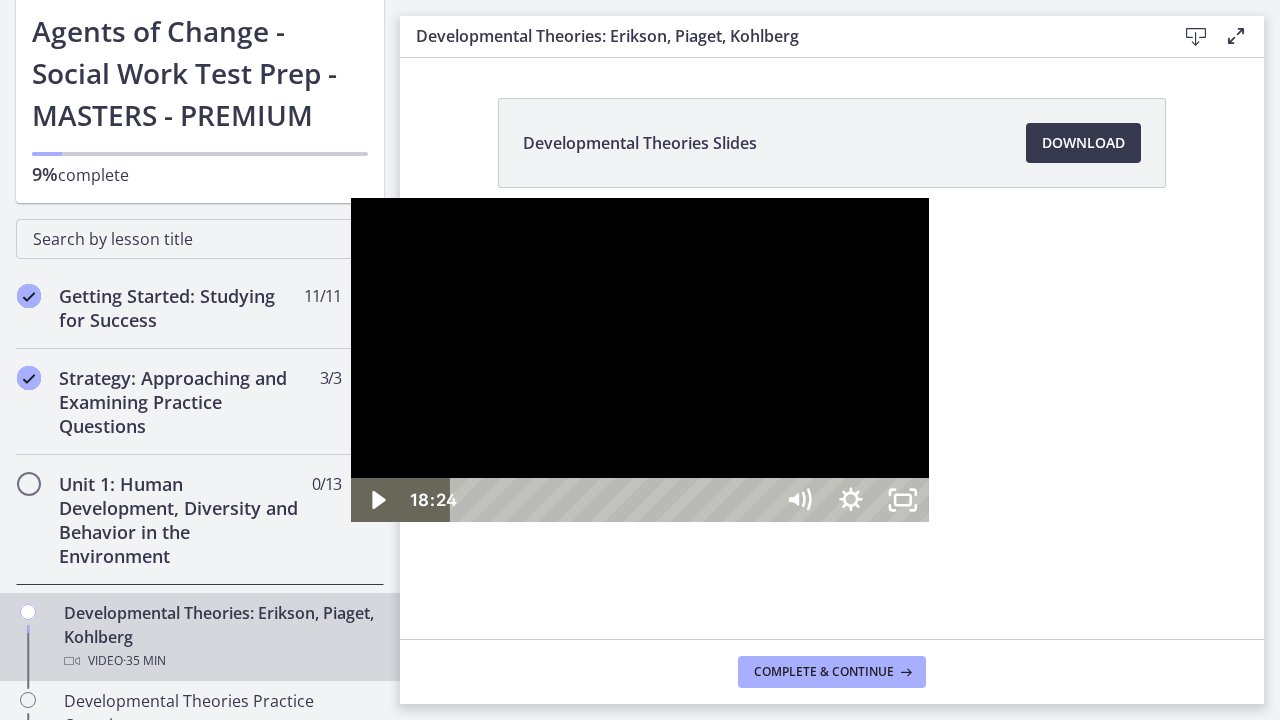 type 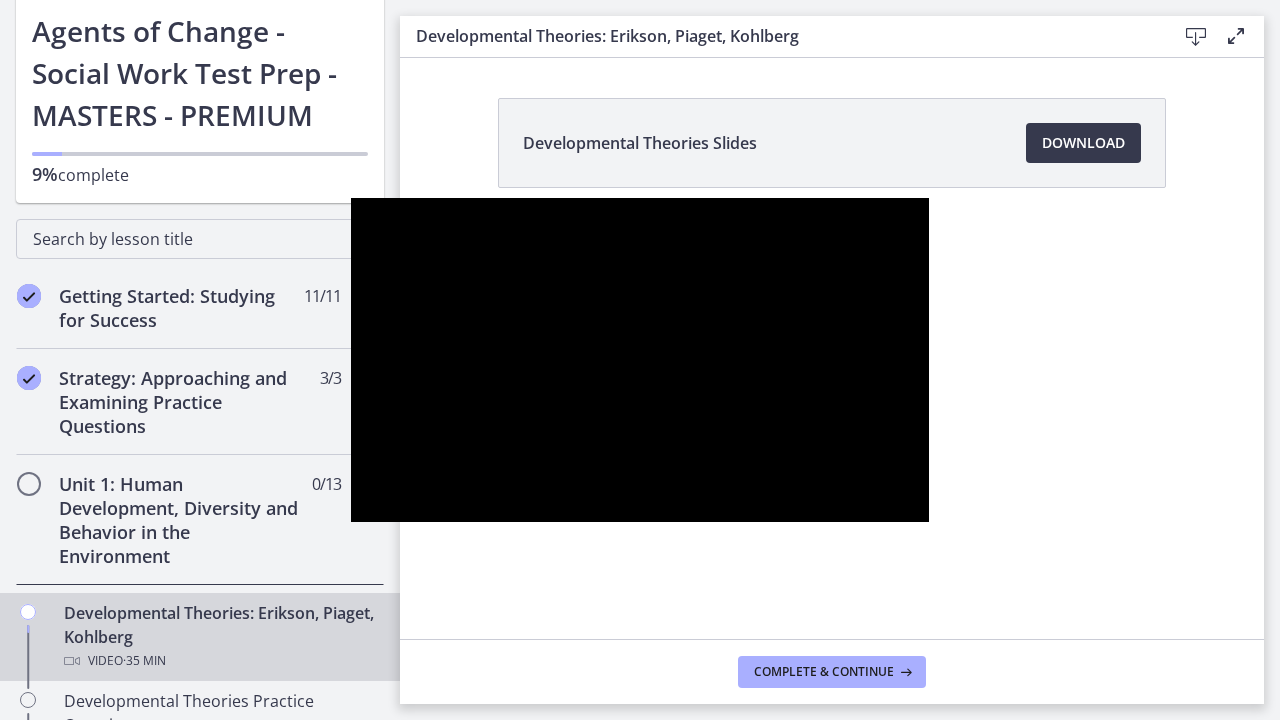 click at bounding box center (640, 360) 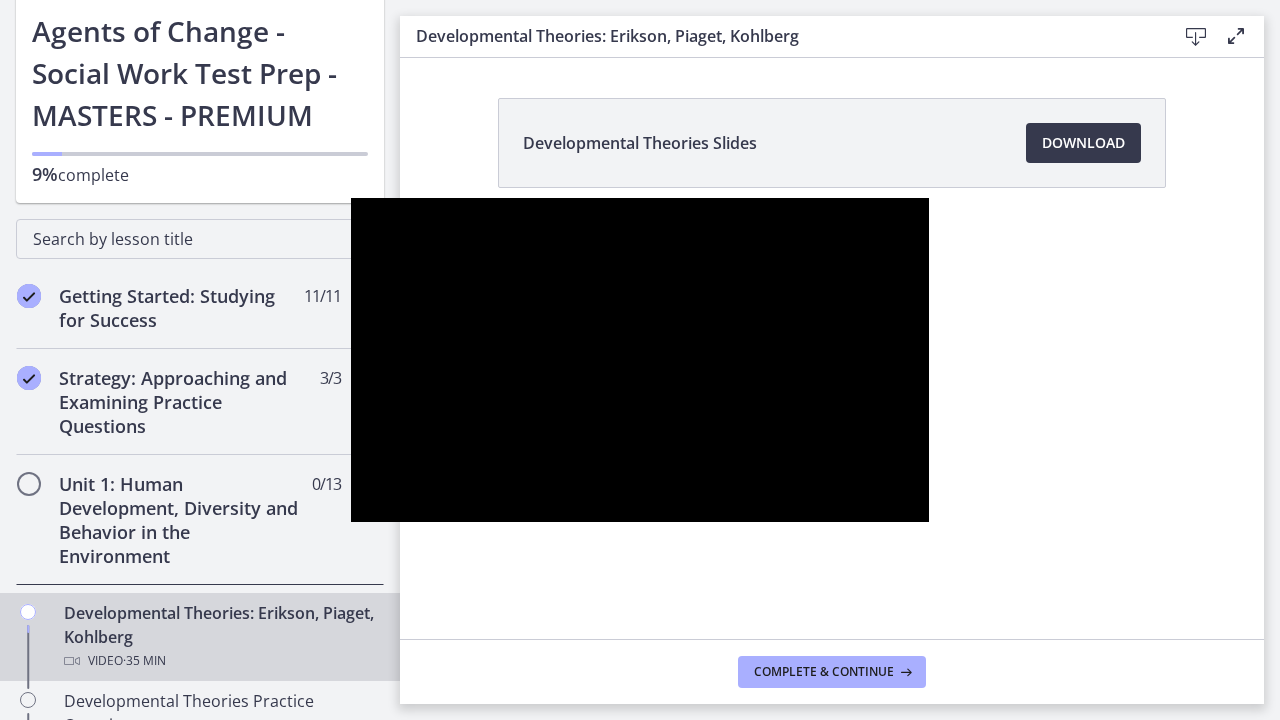 click at bounding box center [640, 360] 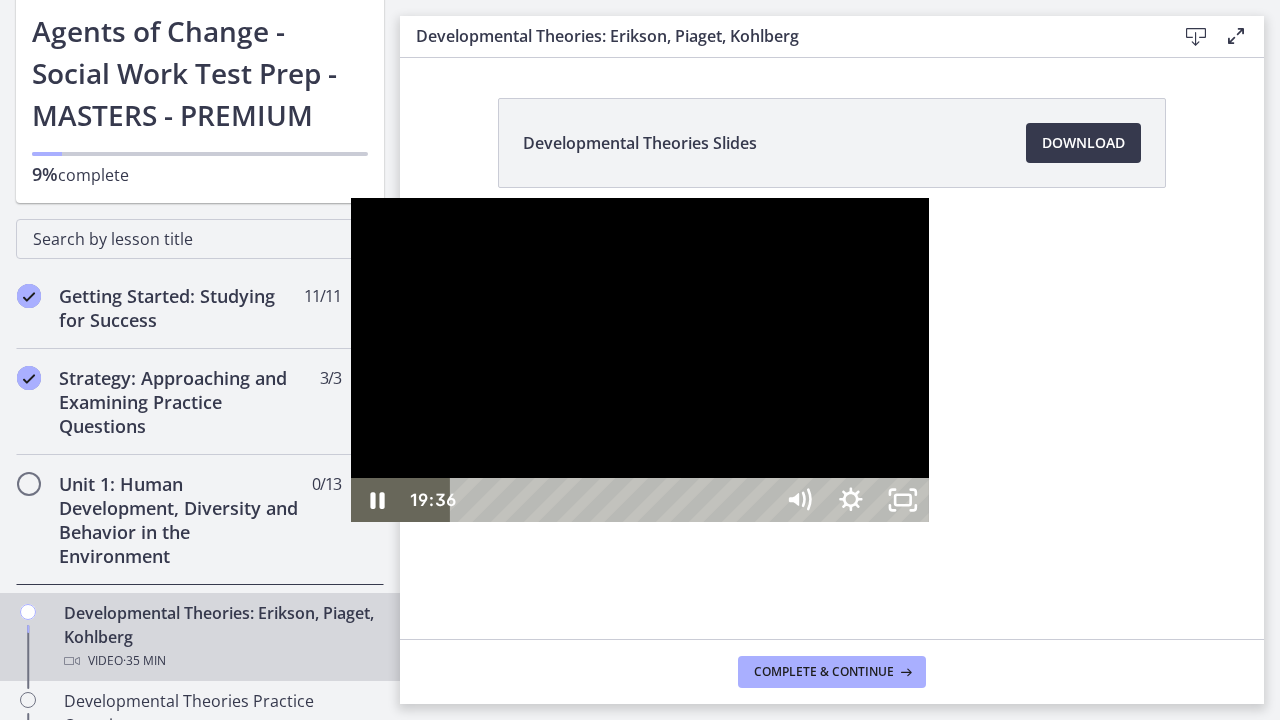 click at bounding box center [640, 360] 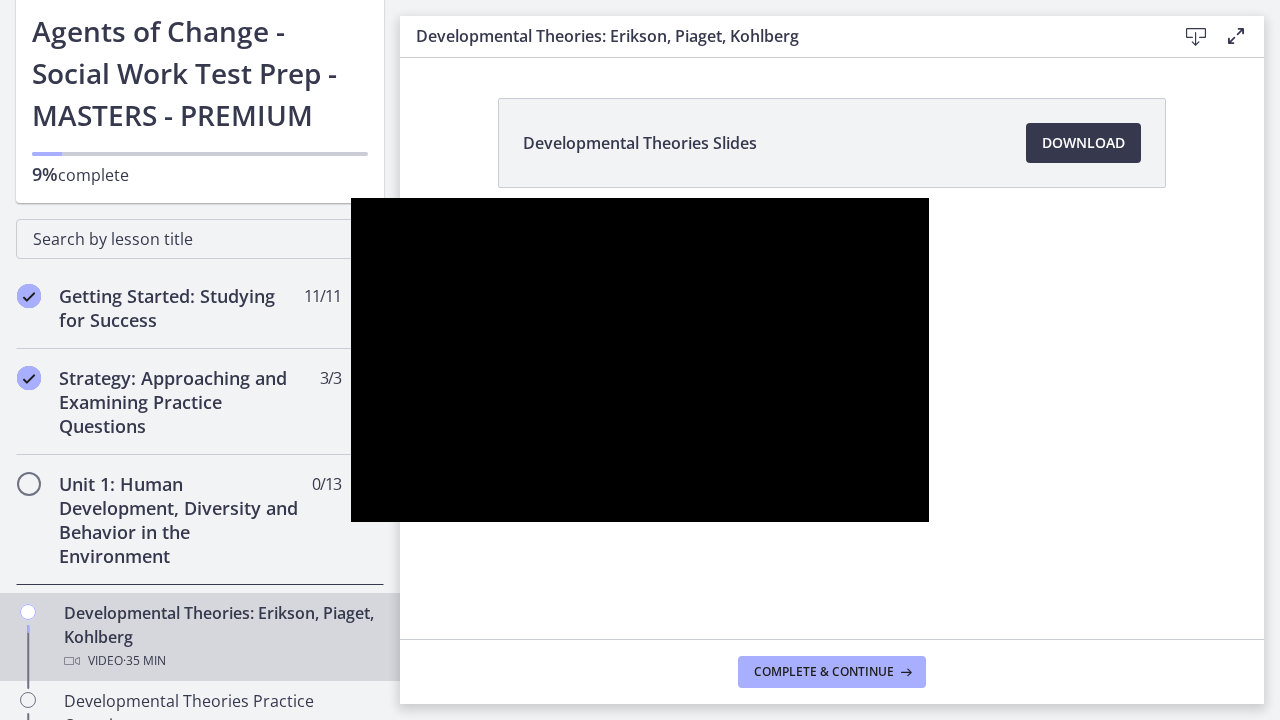 click at bounding box center [640, 360] 